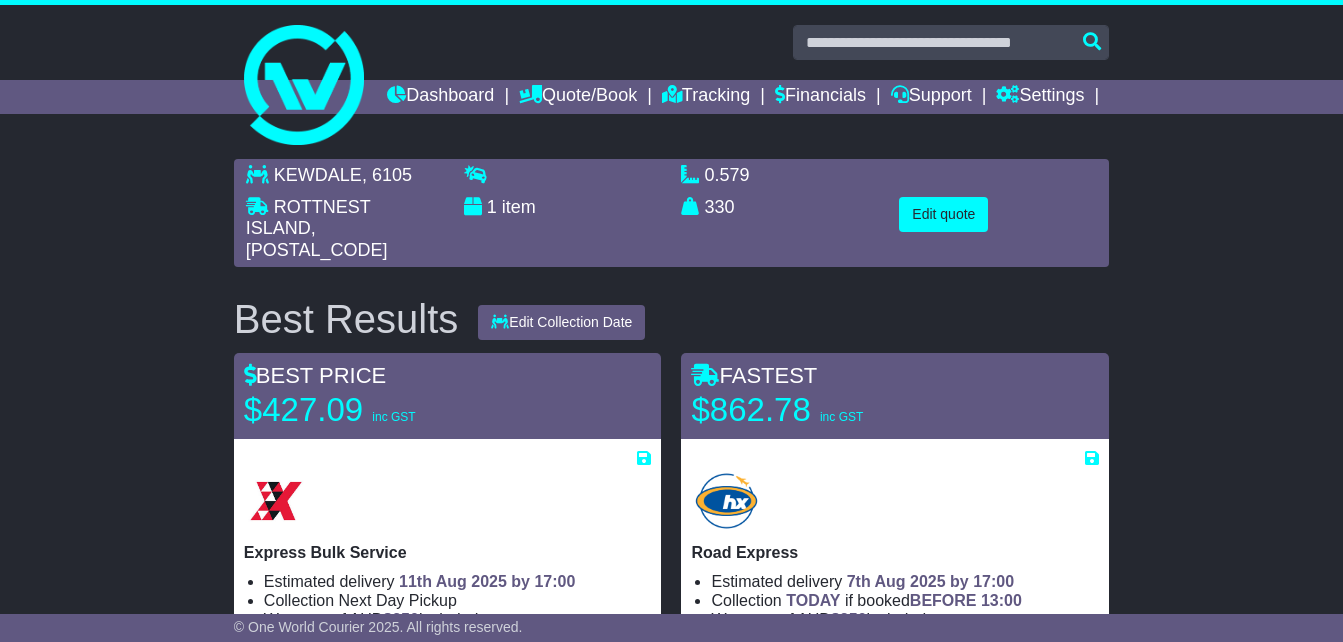 scroll, scrollTop: 0, scrollLeft: 0, axis: both 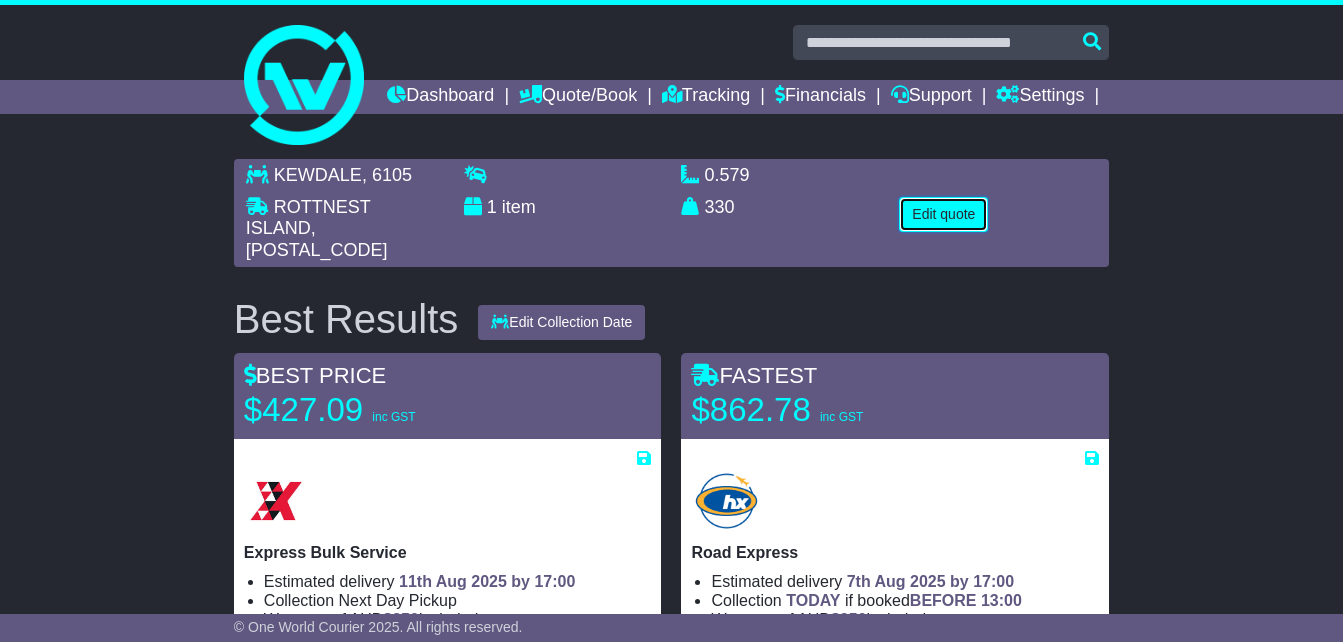 click on "Edit quote" at bounding box center [943, 214] 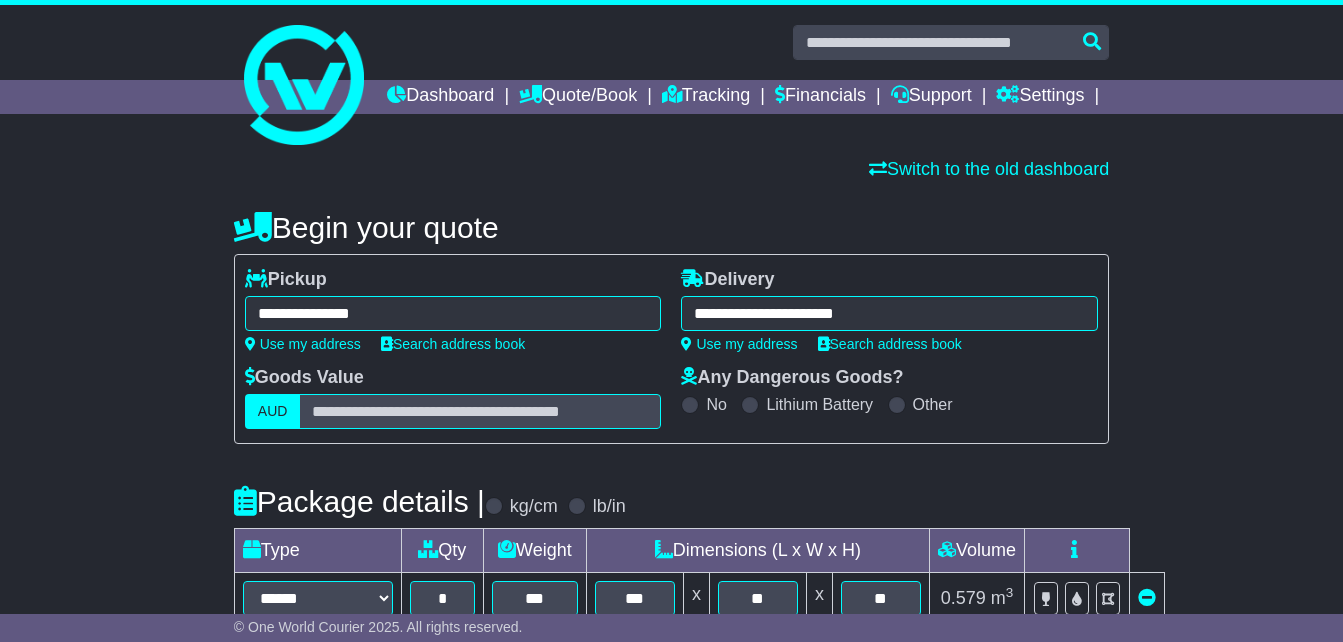 click on "**********" at bounding box center (453, 313) 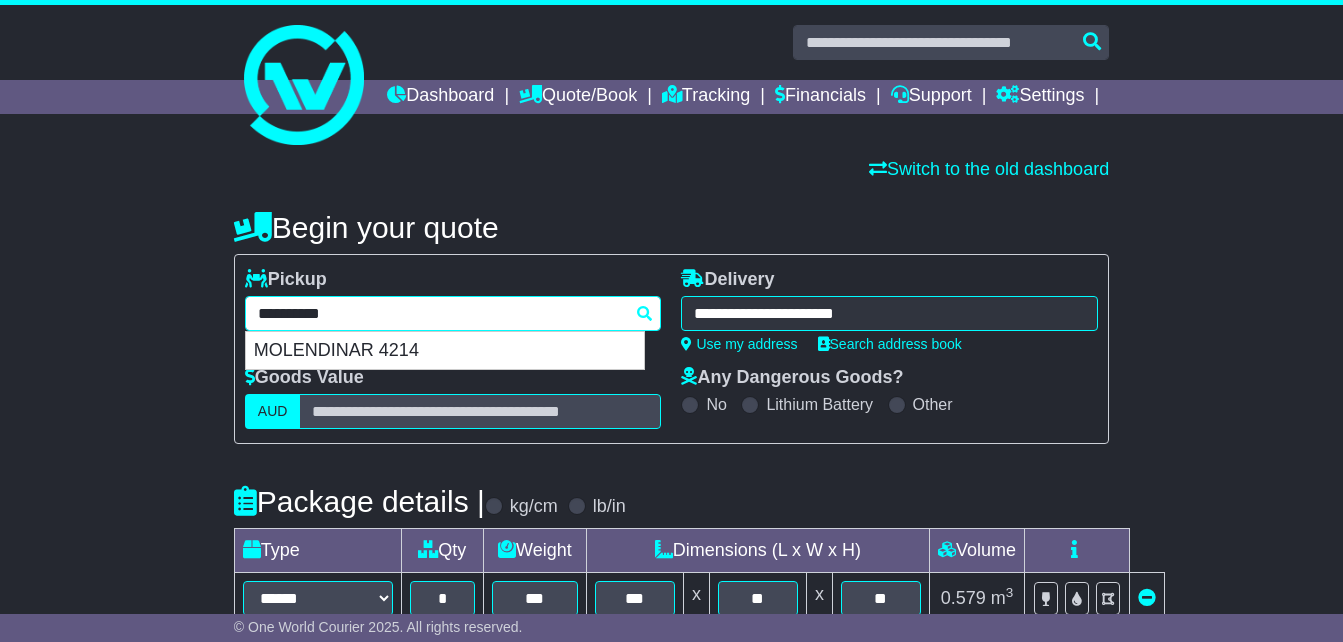 drag, startPoint x: 415, startPoint y: 348, endPoint x: 43, endPoint y: 348, distance: 372 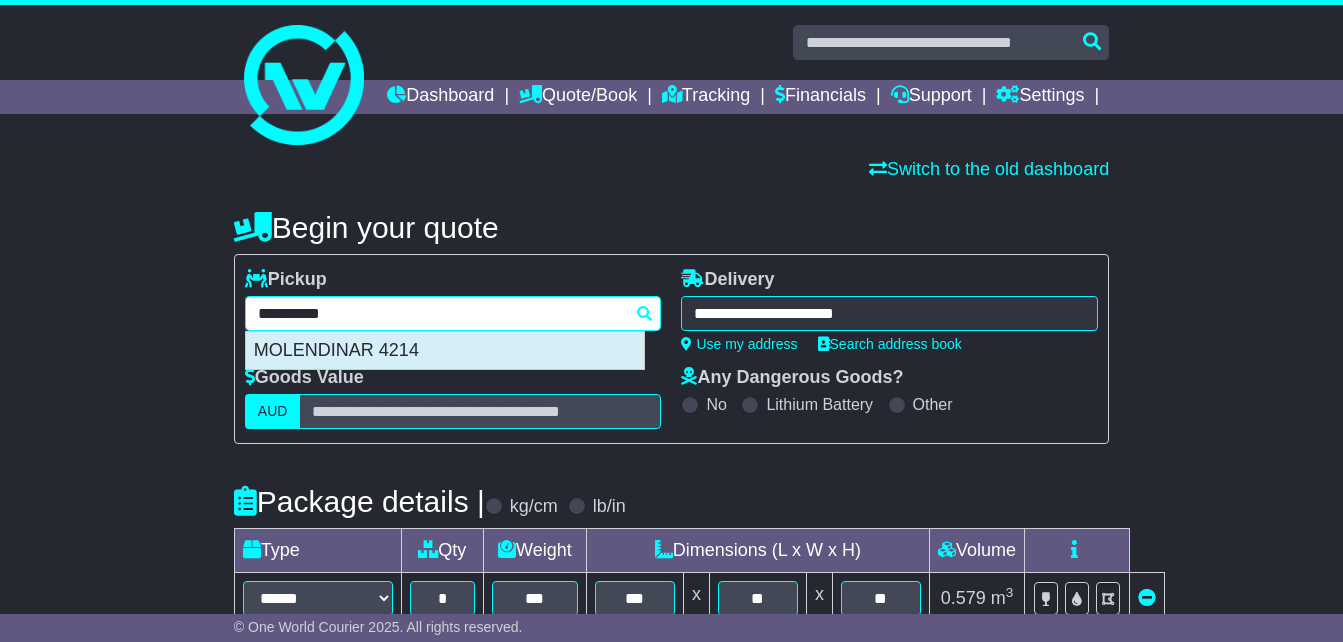 click on "MOLENDINAR 4214" at bounding box center [445, 351] 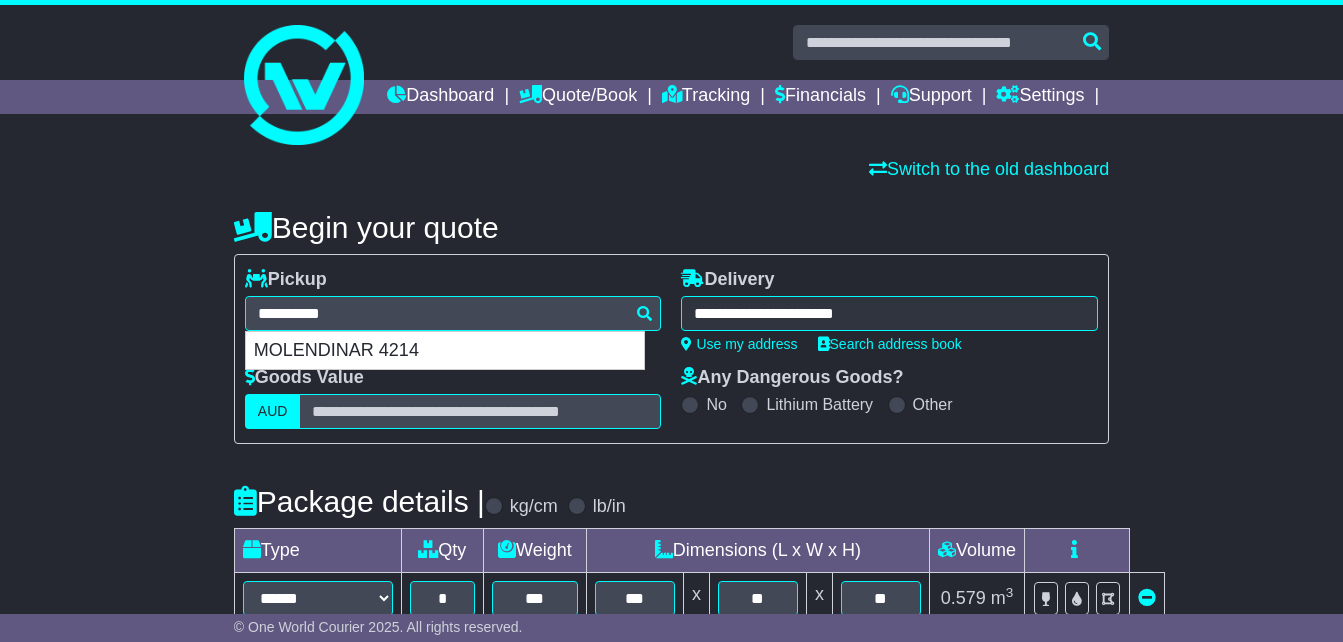 type on "**********" 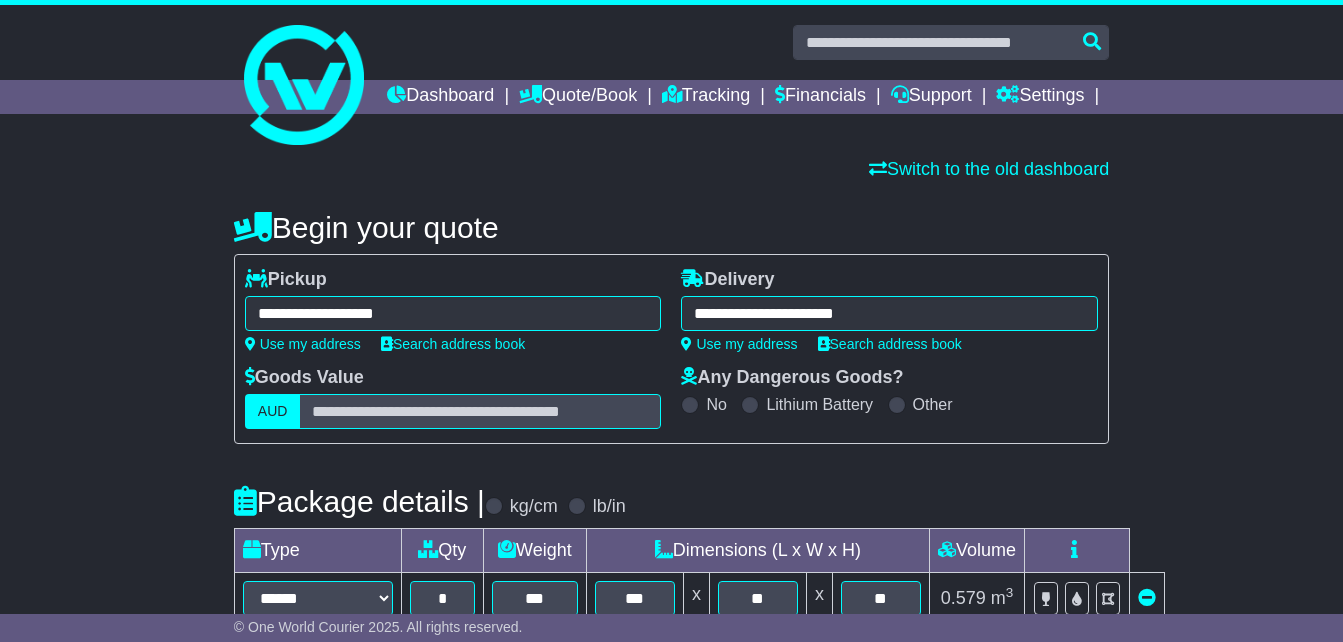 click on "**********" at bounding box center (889, 313) 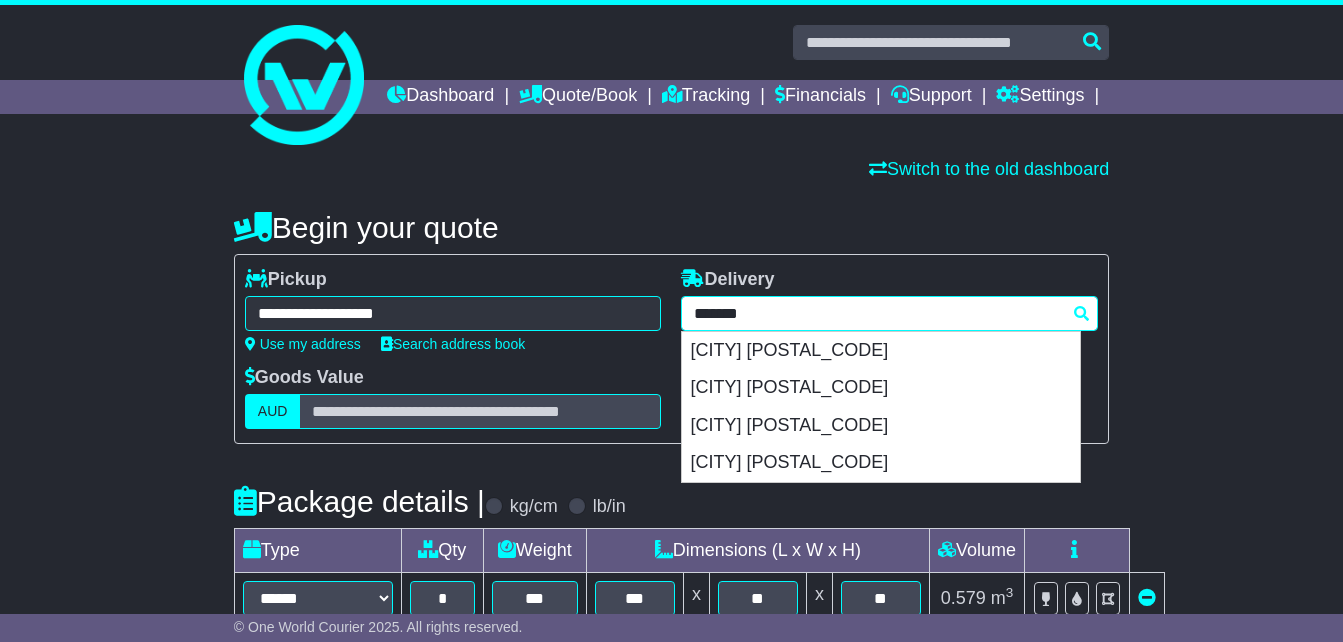 drag, startPoint x: 882, startPoint y: 345, endPoint x: 384, endPoint y: 350, distance: 498.0251 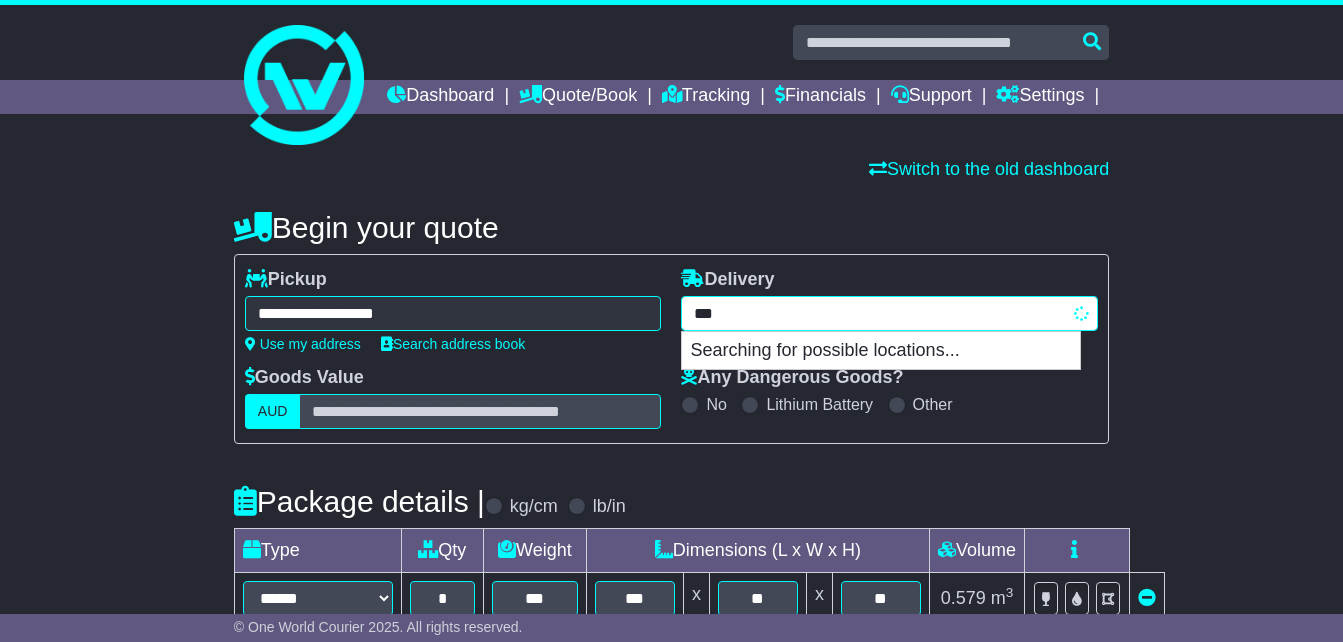 type on "****" 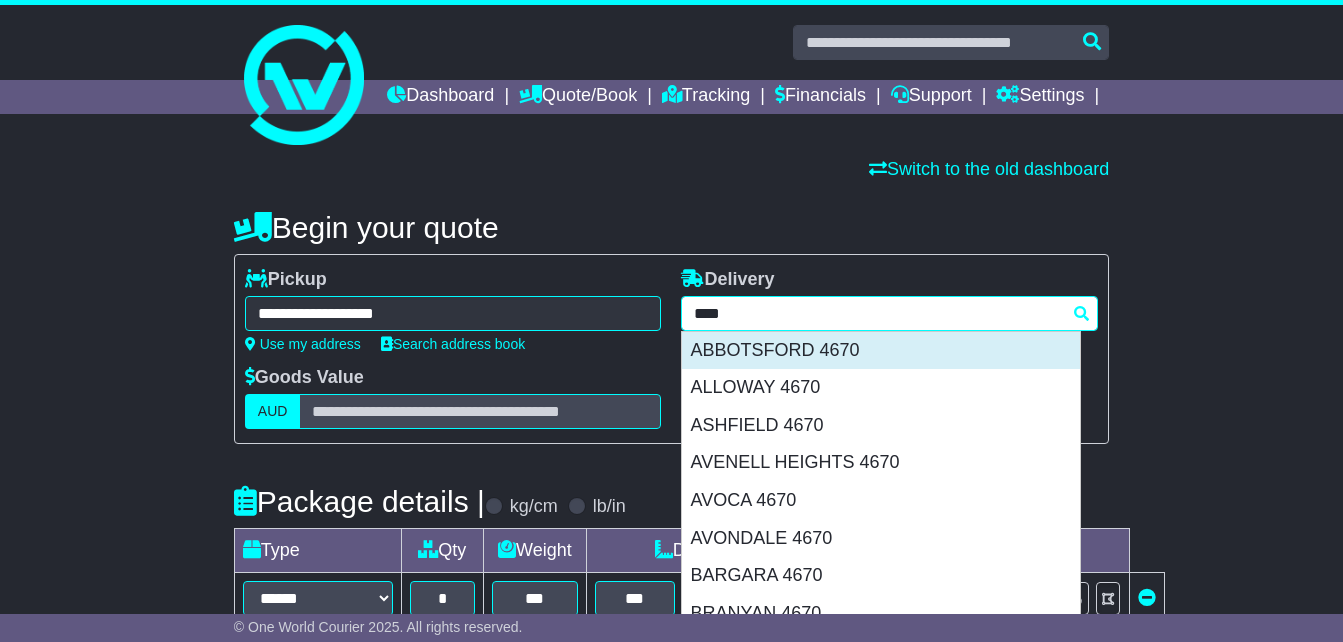 click on "ABBOTSFORD 4670" at bounding box center (881, 351) 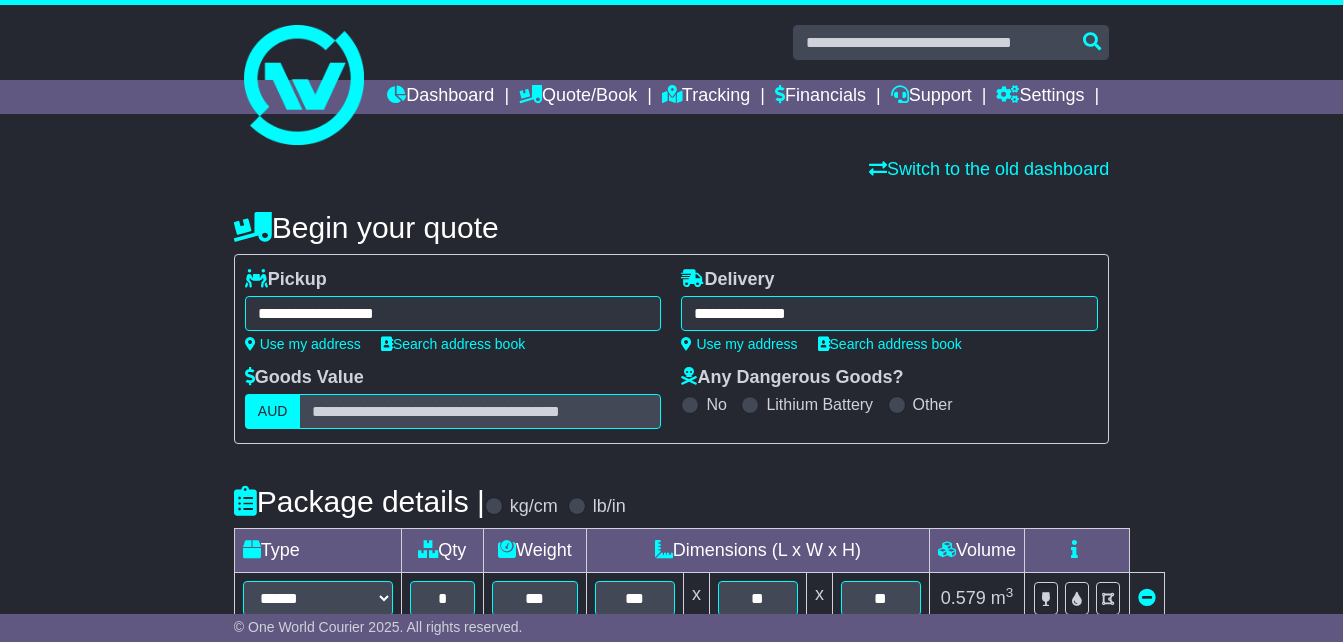 type on "**********" 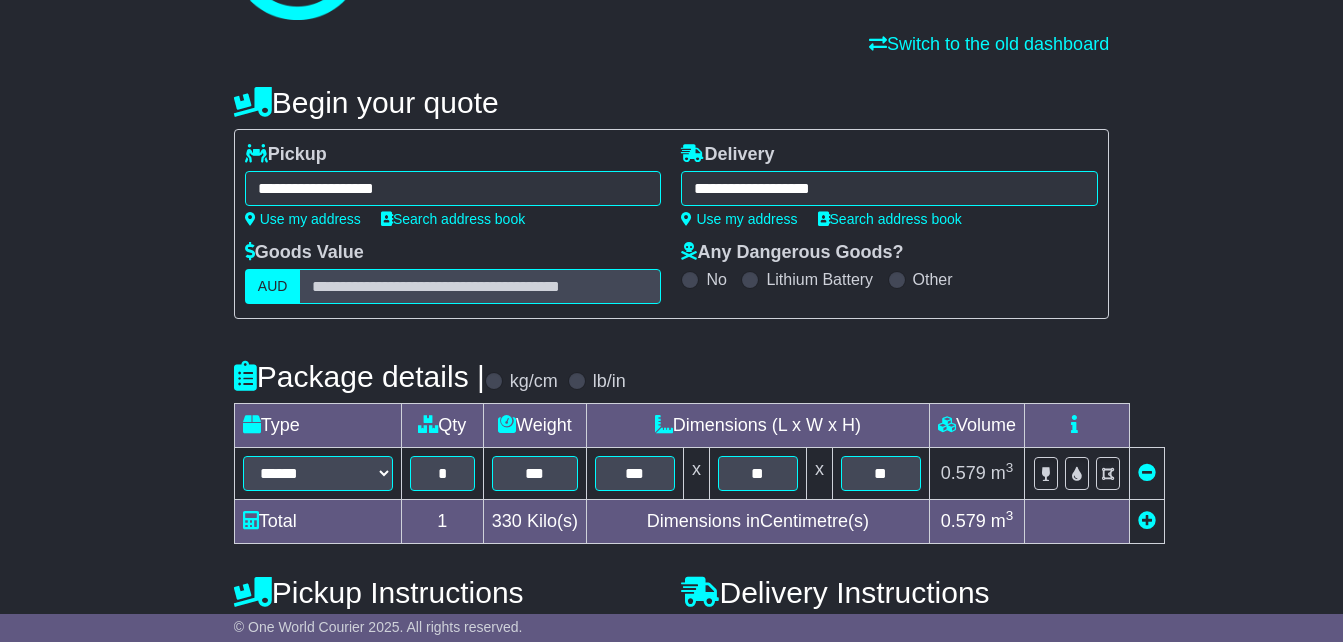 scroll, scrollTop: 200, scrollLeft: 0, axis: vertical 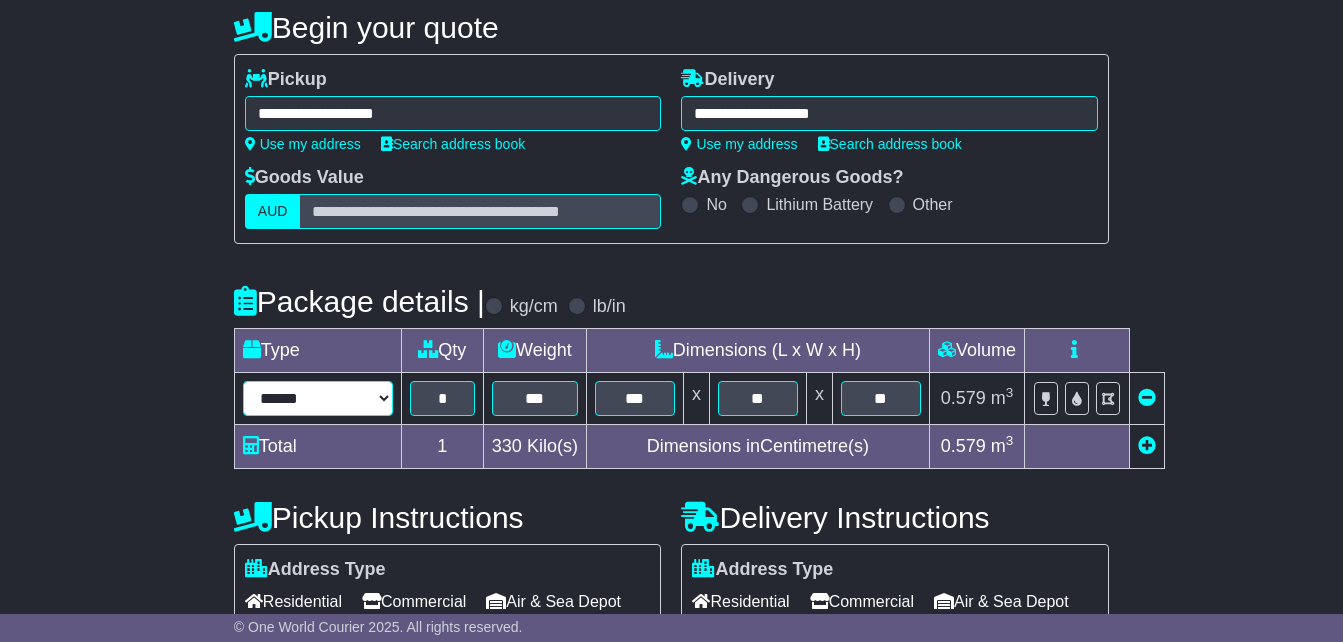 click on "**********" at bounding box center [318, 398] 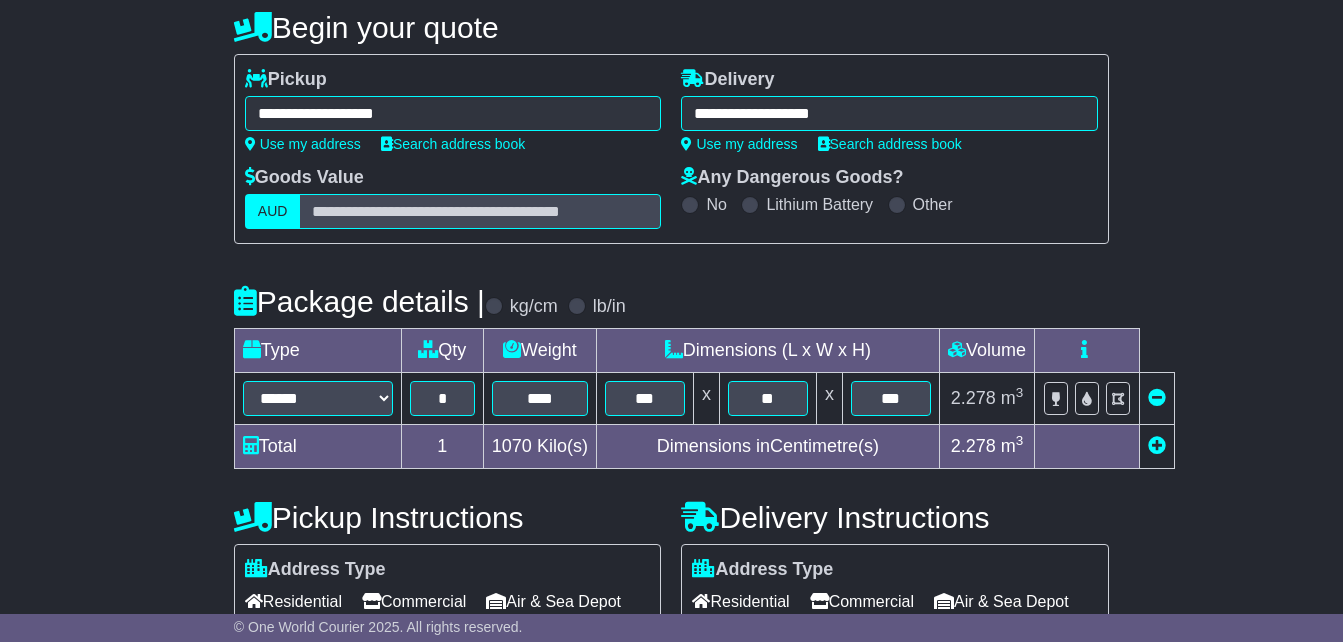 click at bounding box center (1157, 445) 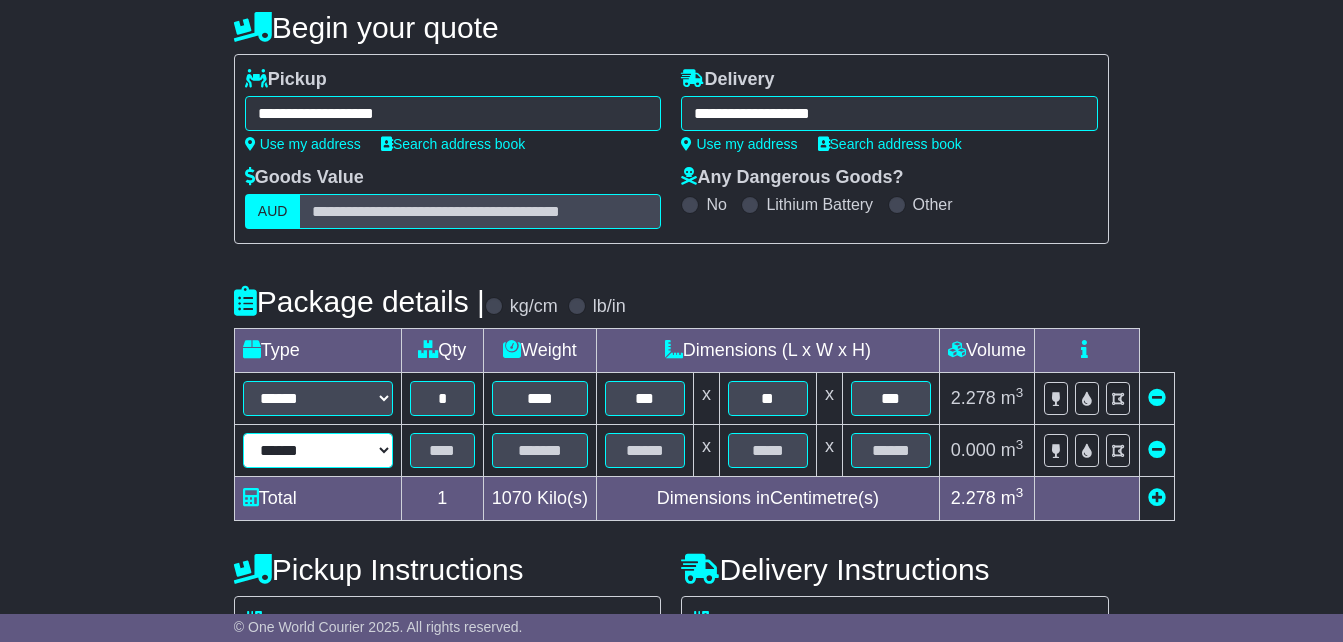 click on "**********" at bounding box center (318, 450) 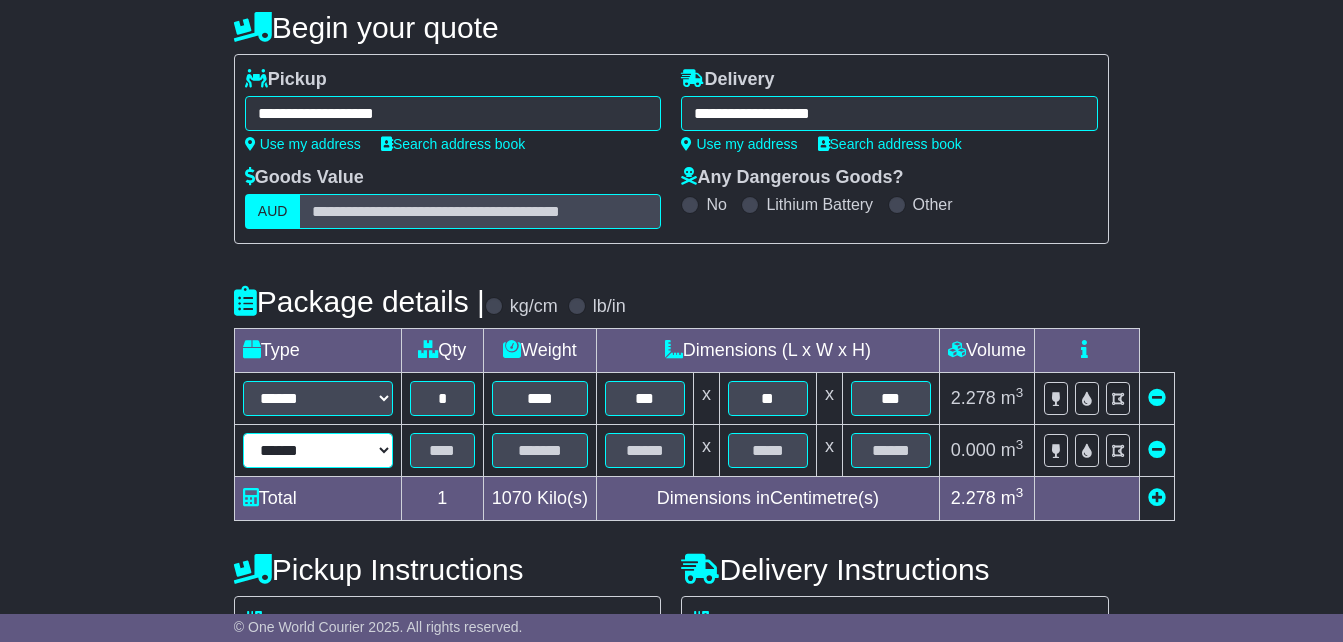 select on "*****" 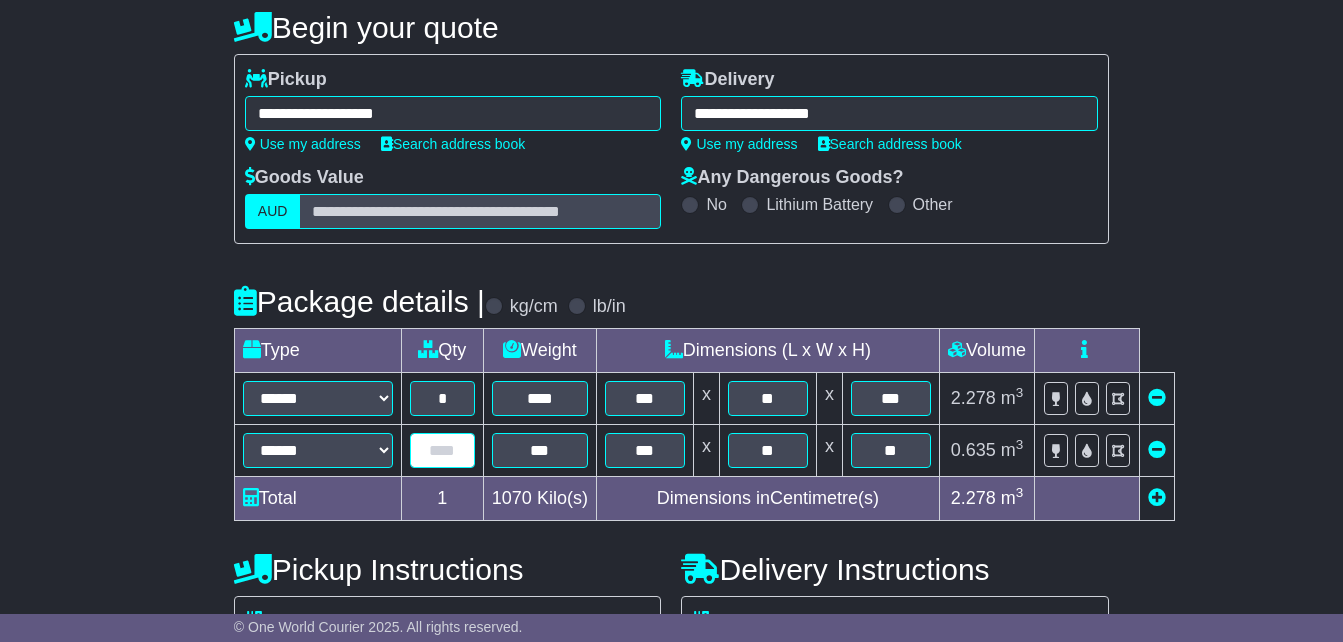 click at bounding box center (442, 450) 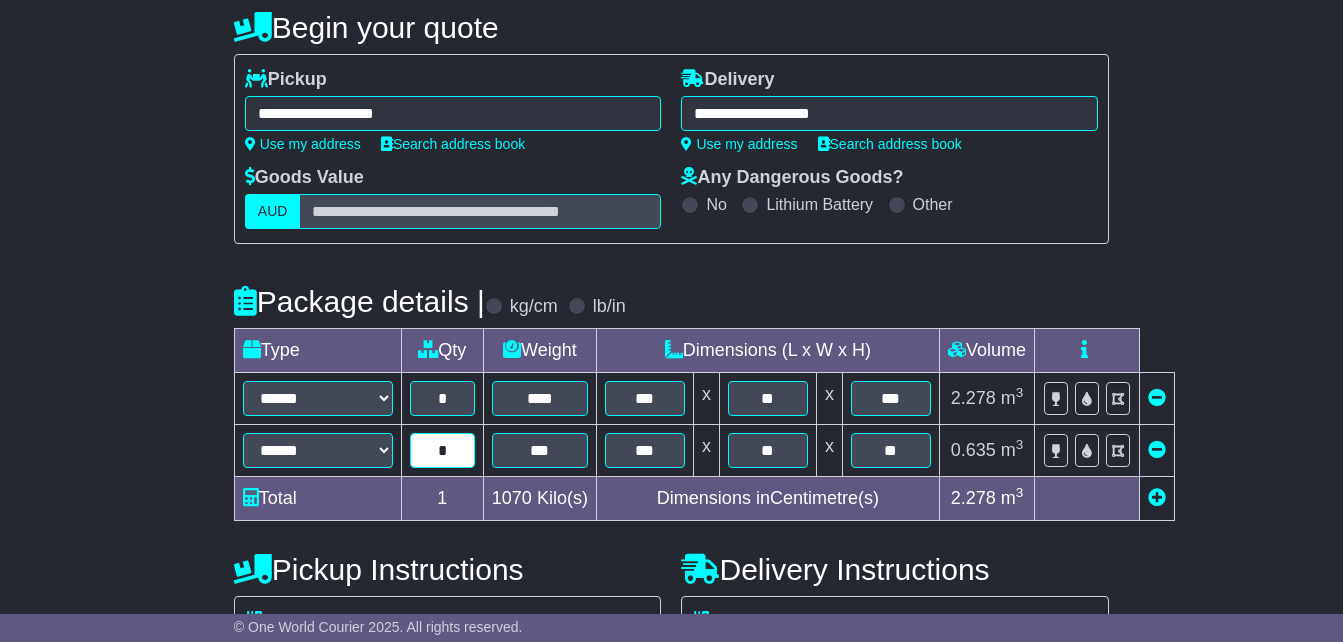 type on "*" 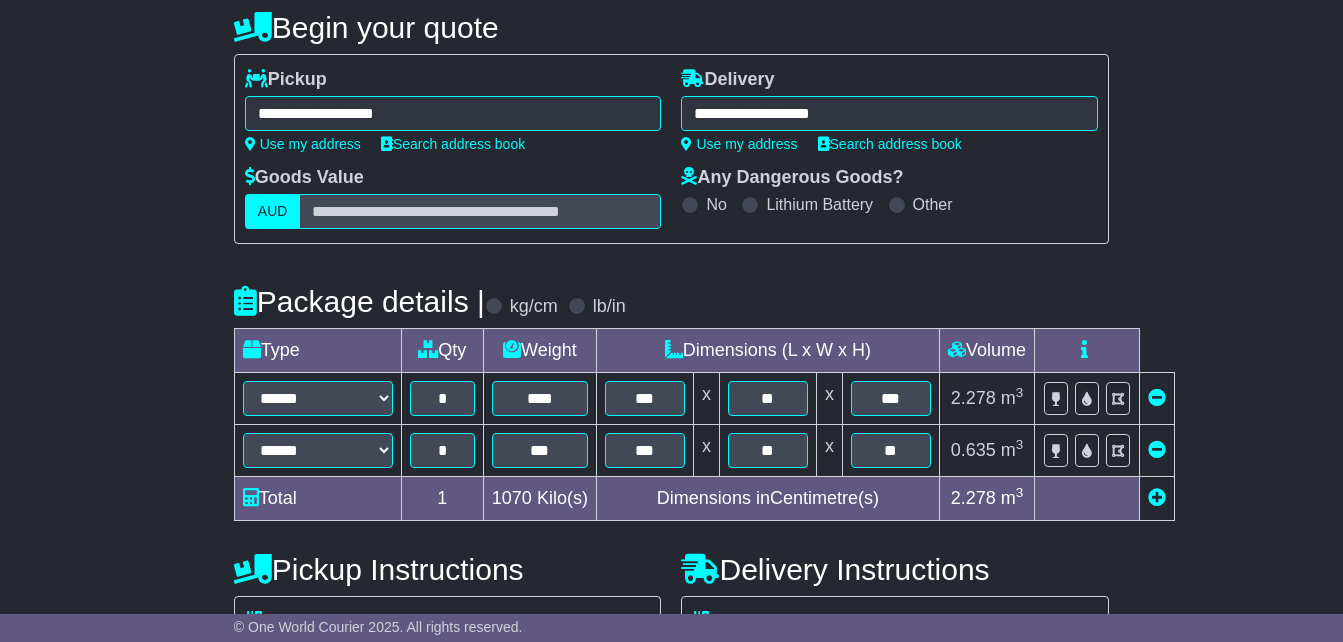 click at bounding box center (1157, 497) 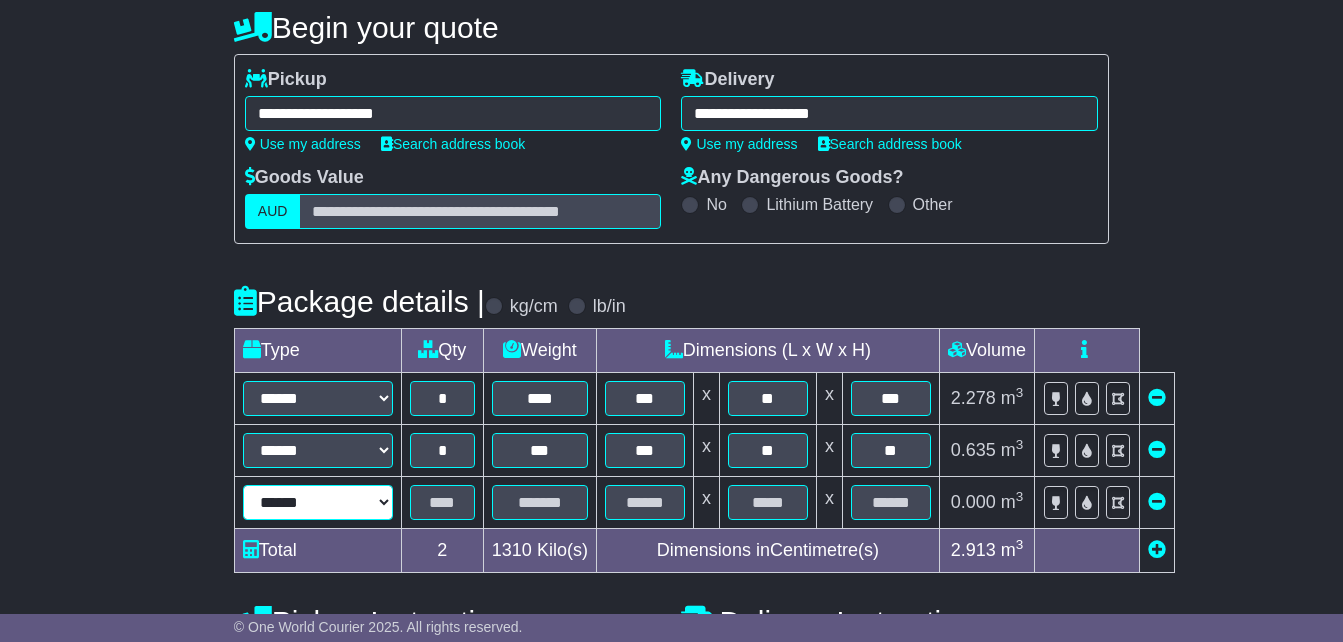 click on "**********" at bounding box center [318, 502] 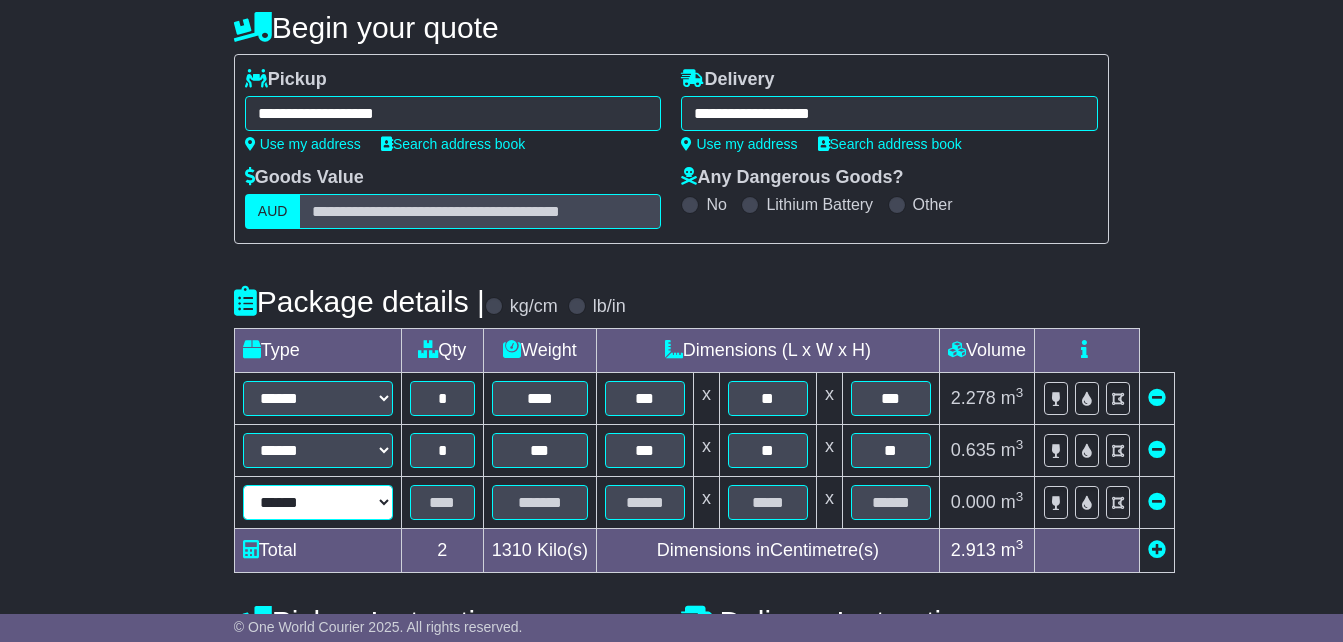 select on "*****" 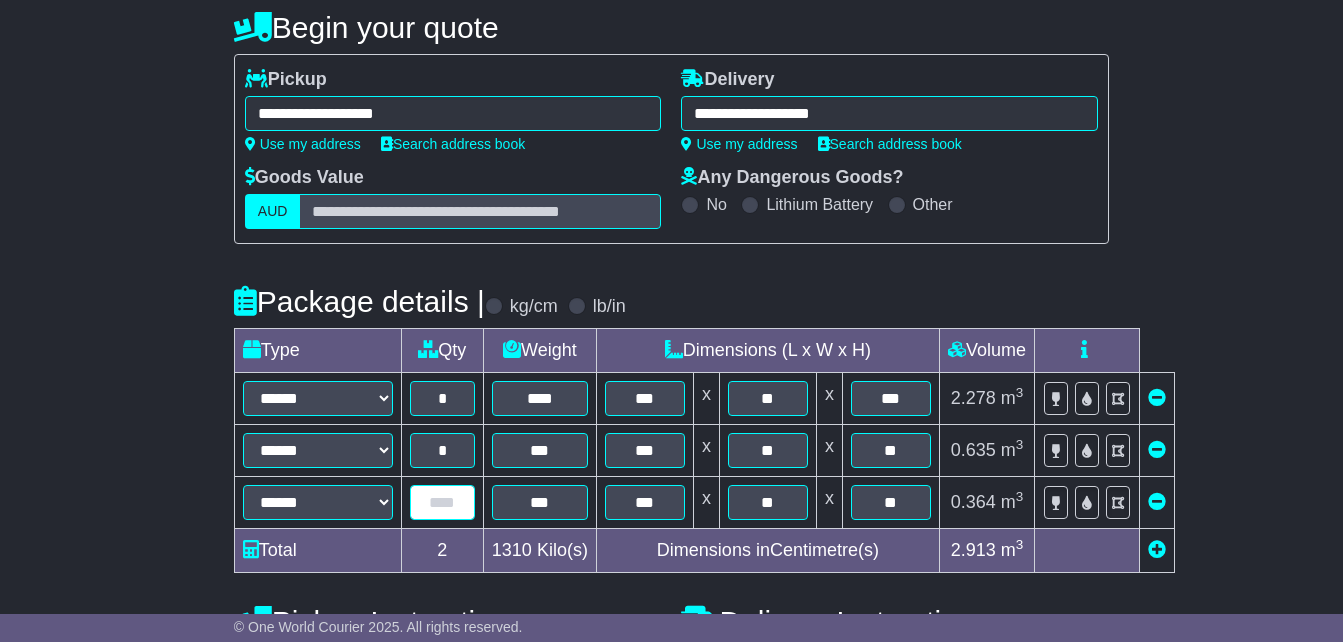 click at bounding box center (442, 502) 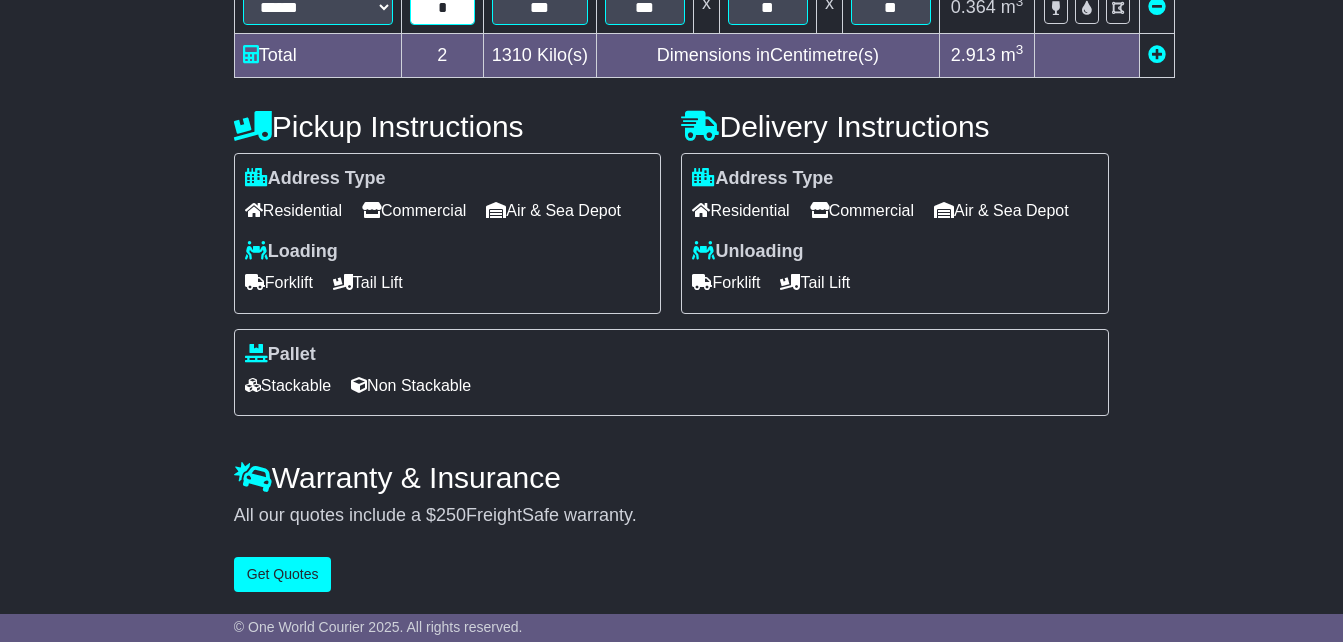 scroll, scrollTop: 700, scrollLeft: 0, axis: vertical 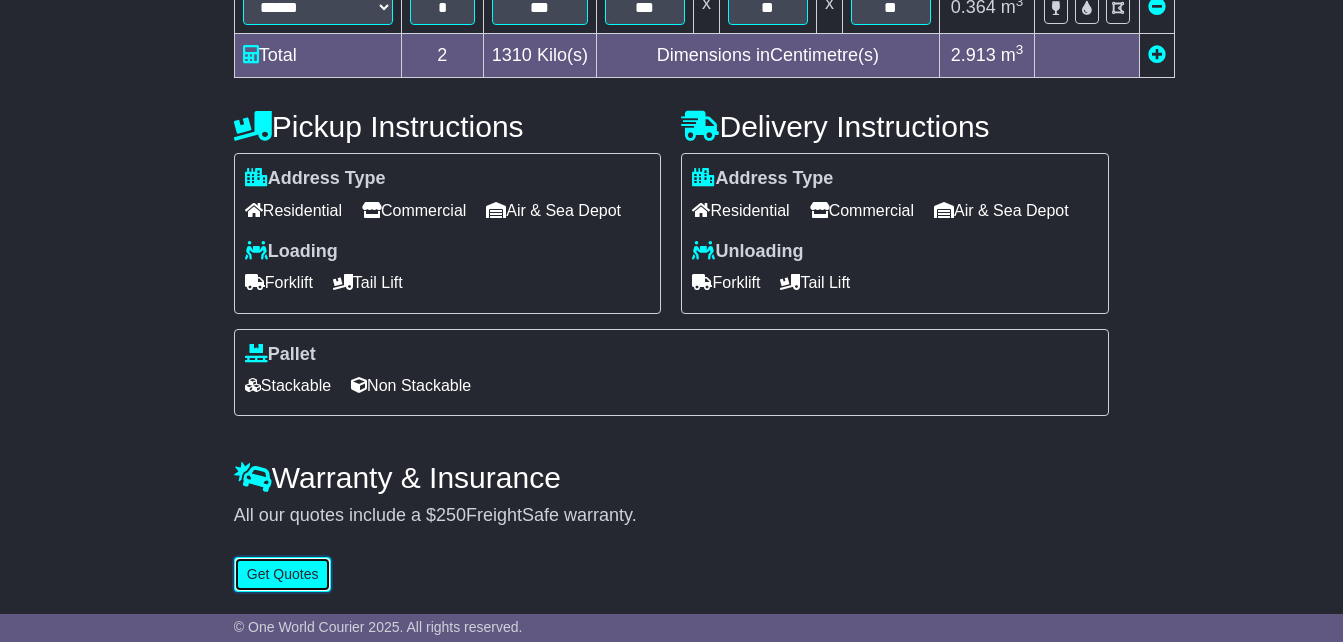 click on "Get Quotes" at bounding box center (283, 574) 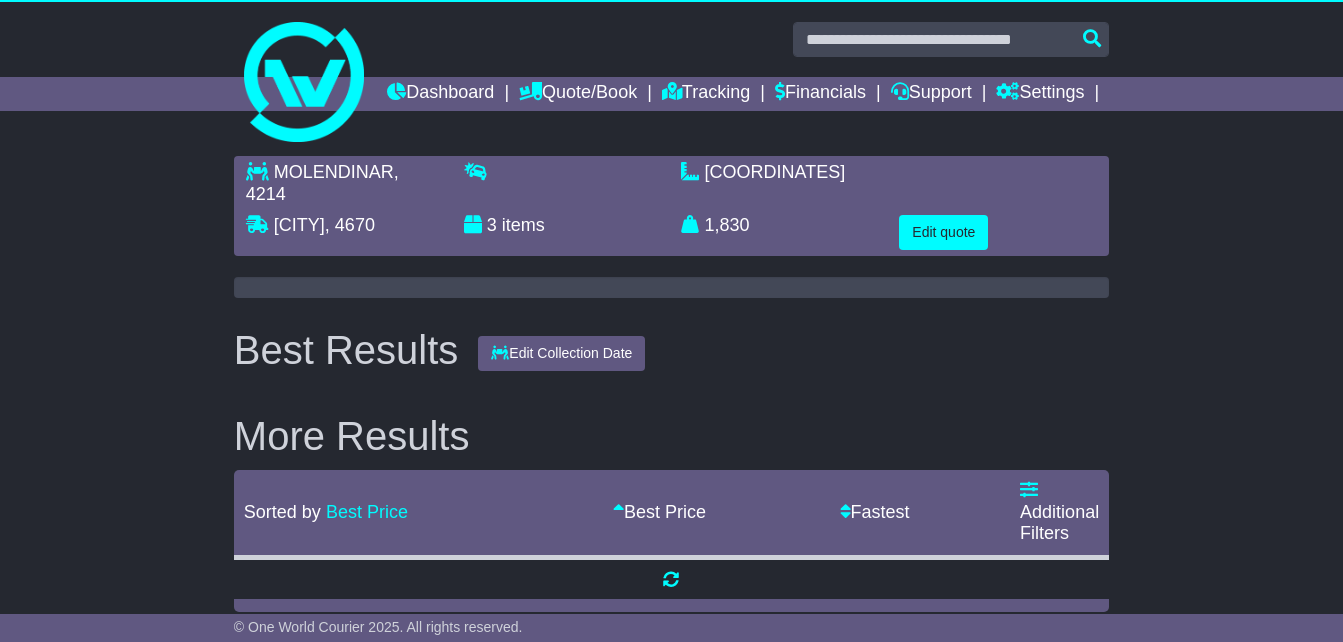 scroll, scrollTop: 0, scrollLeft: 0, axis: both 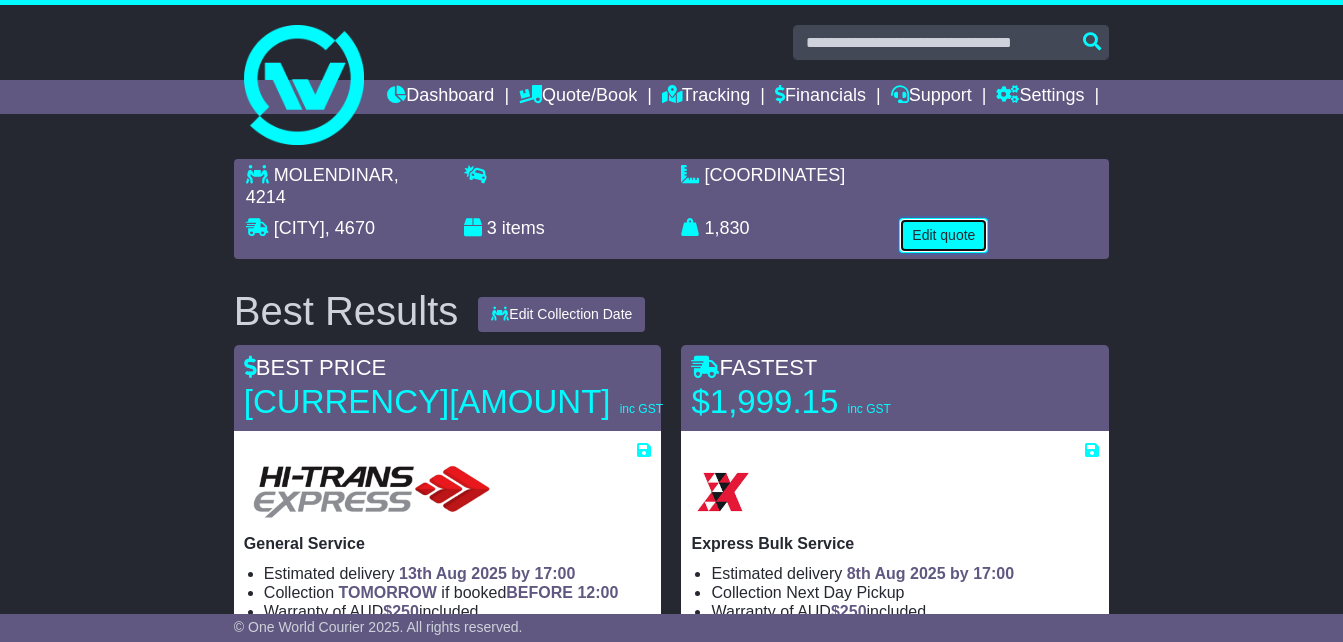 click on "Edit quote" at bounding box center [943, 235] 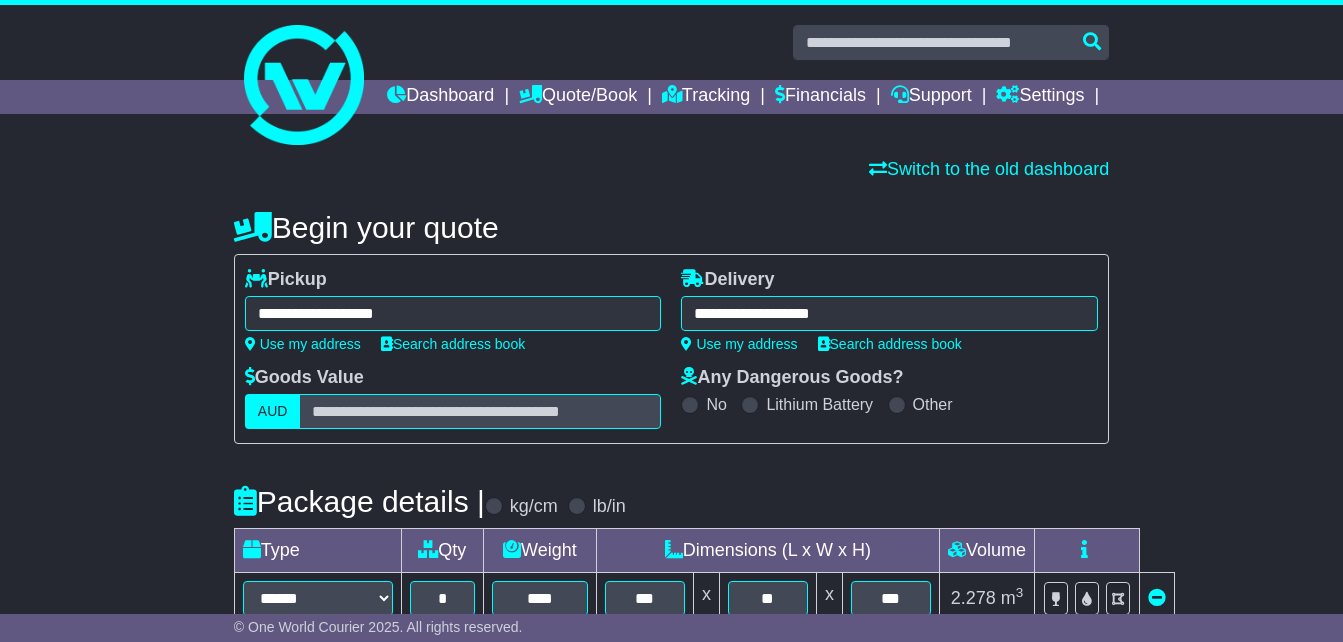 click on "**********" at bounding box center [889, 313] 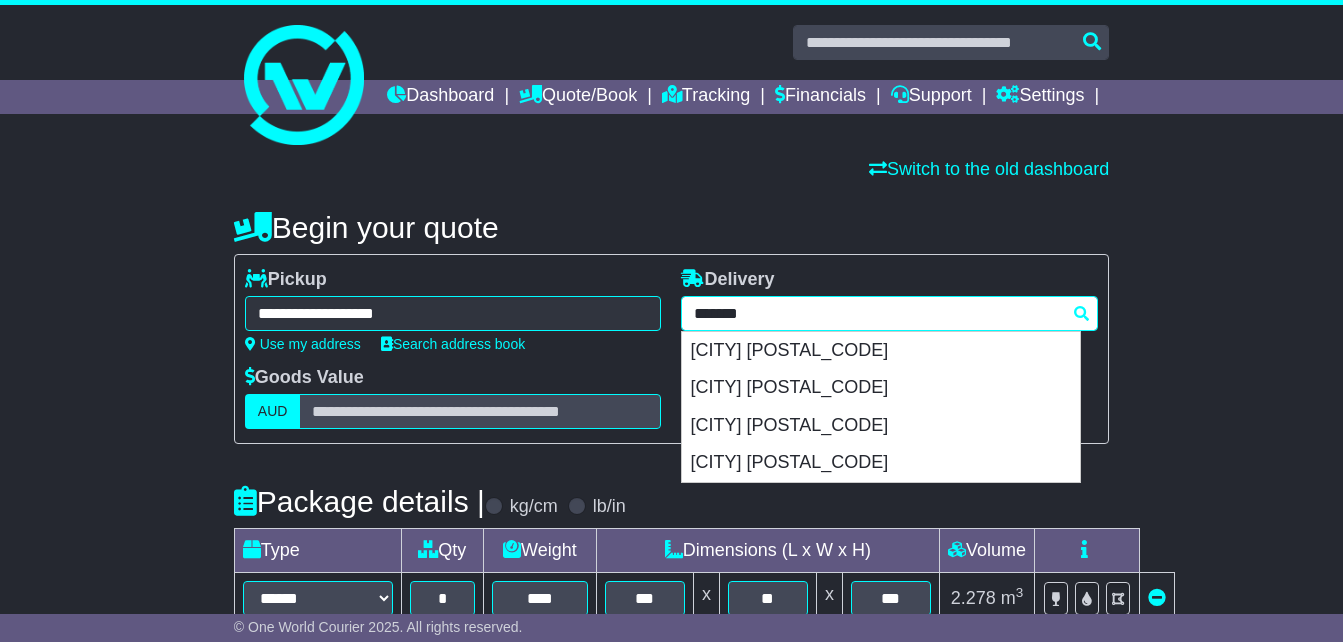 drag, startPoint x: 902, startPoint y: 346, endPoint x: 568, endPoint y: 340, distance: 334.0539 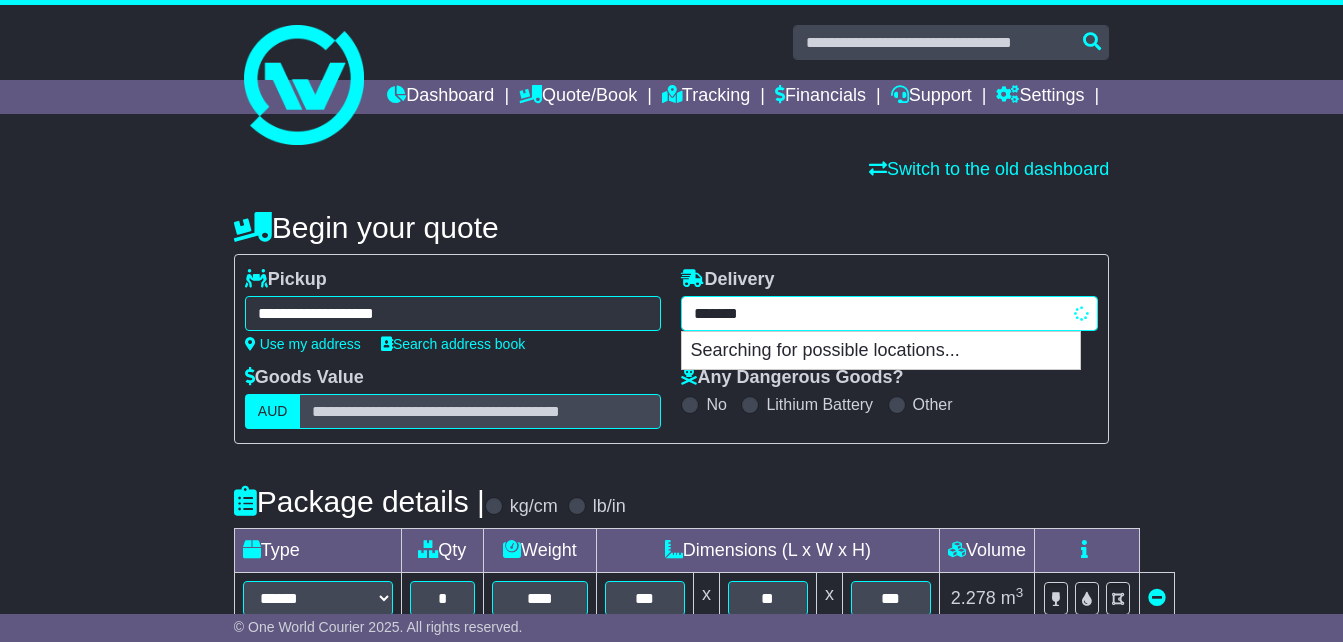 type on "********" 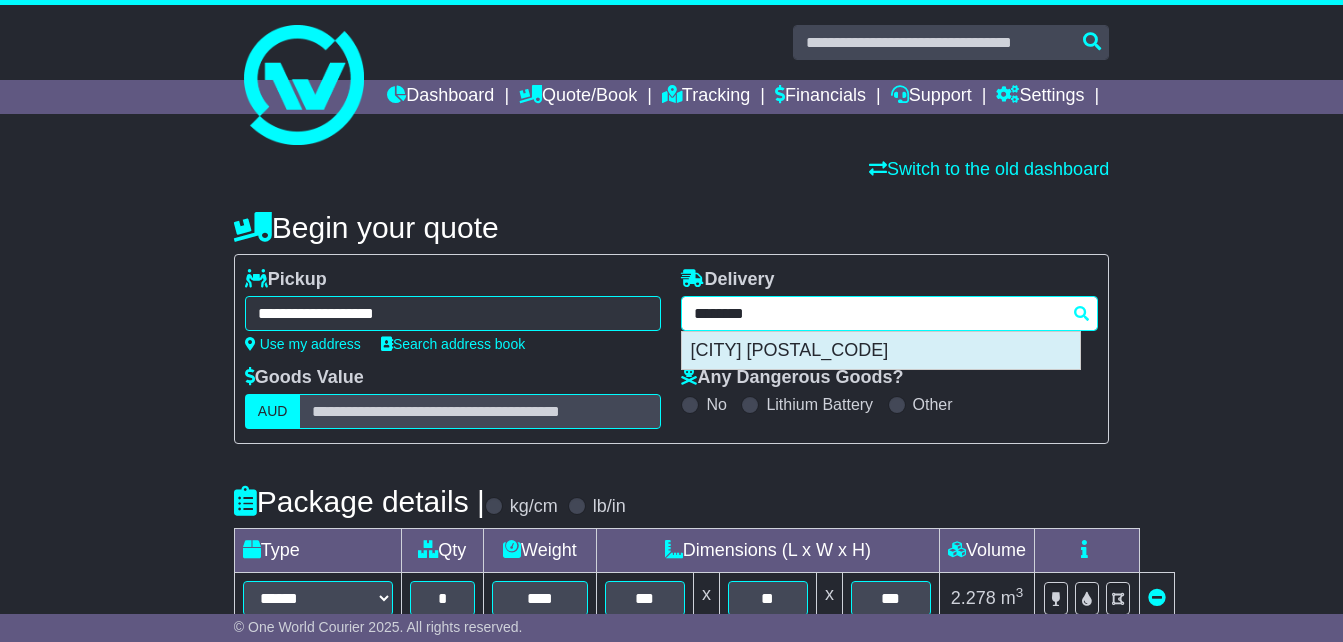 click on "[CITY] [POSTAL_CODE]" at bounding box center (881, 351) 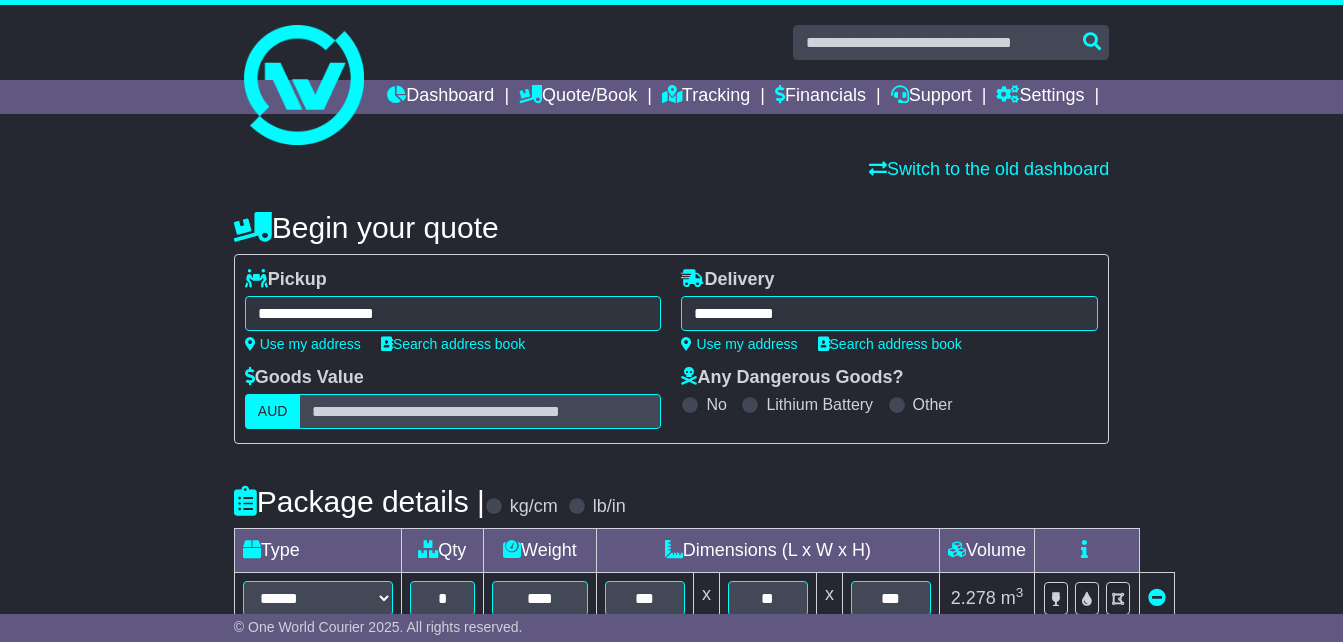type on "**********" 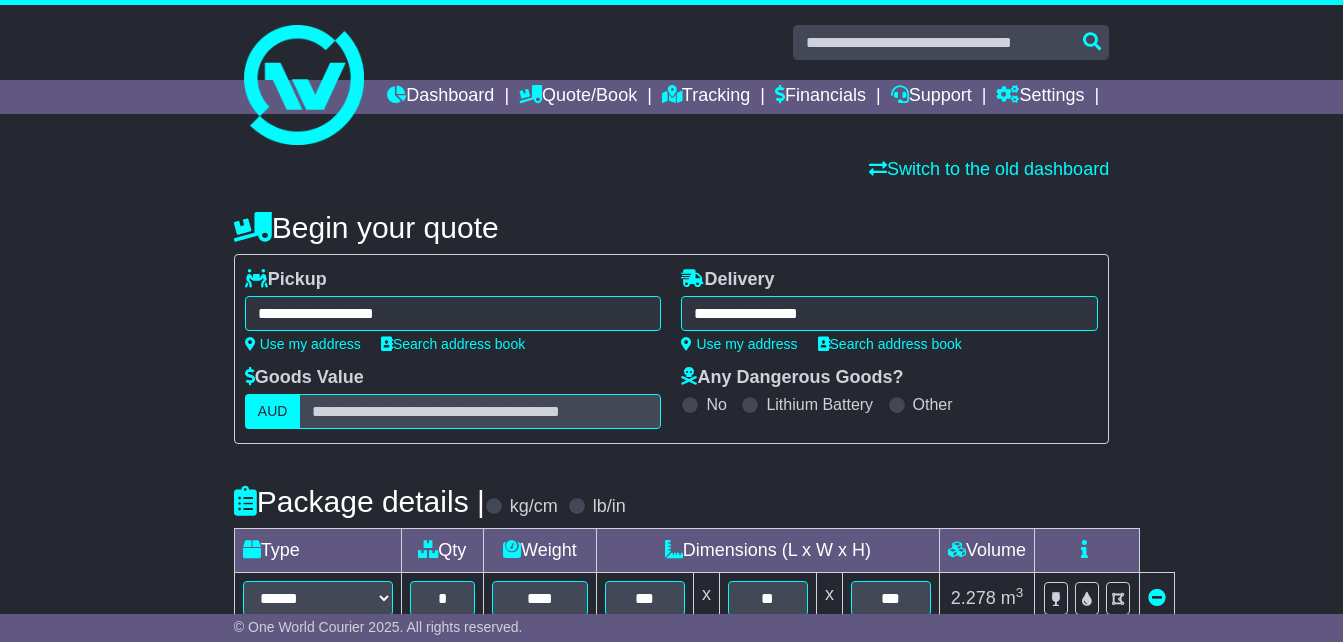 scroll, scrollTop: 400, scrollLeft: 0, axis: vertical 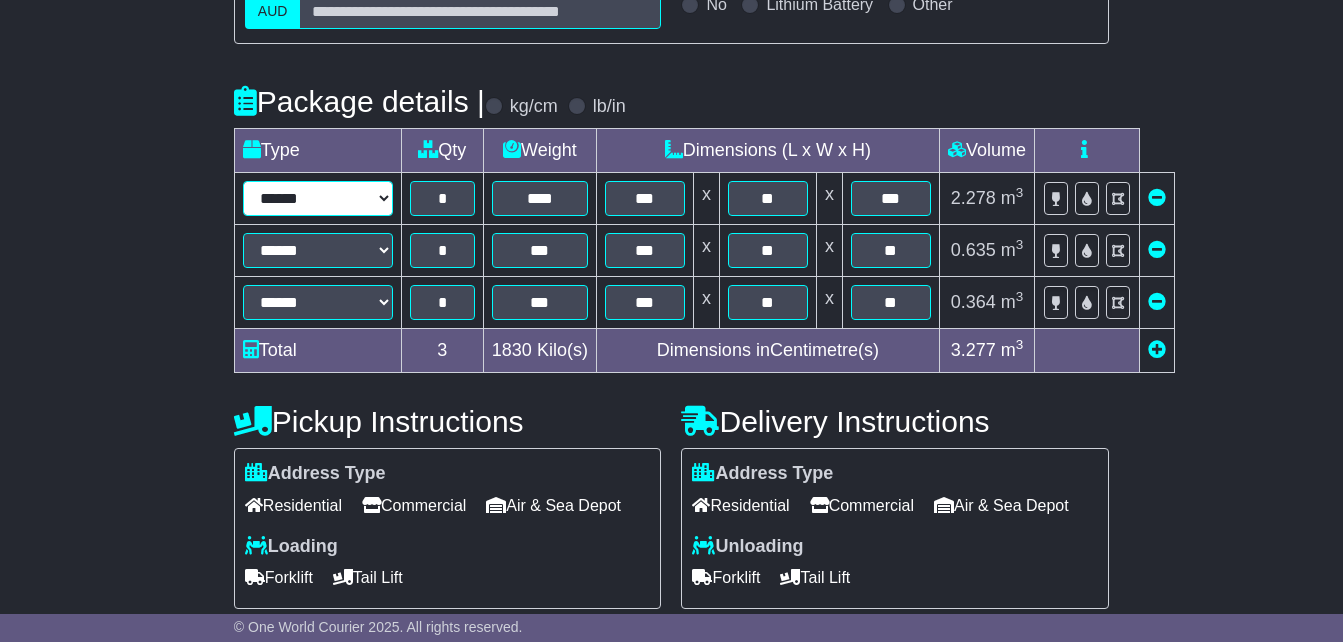 drag, startPoint x: 349, startPoint y: 219, endPoint x: 351, endPoint y: 230, distance: 11.18034 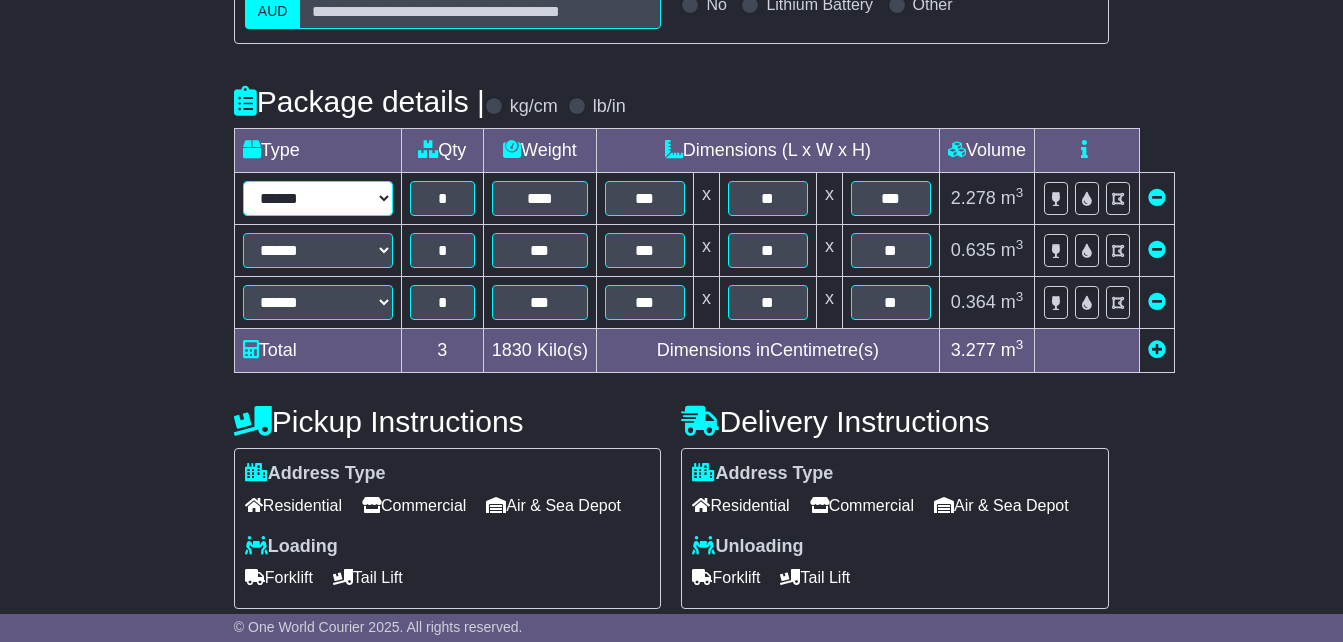 select on "*****" 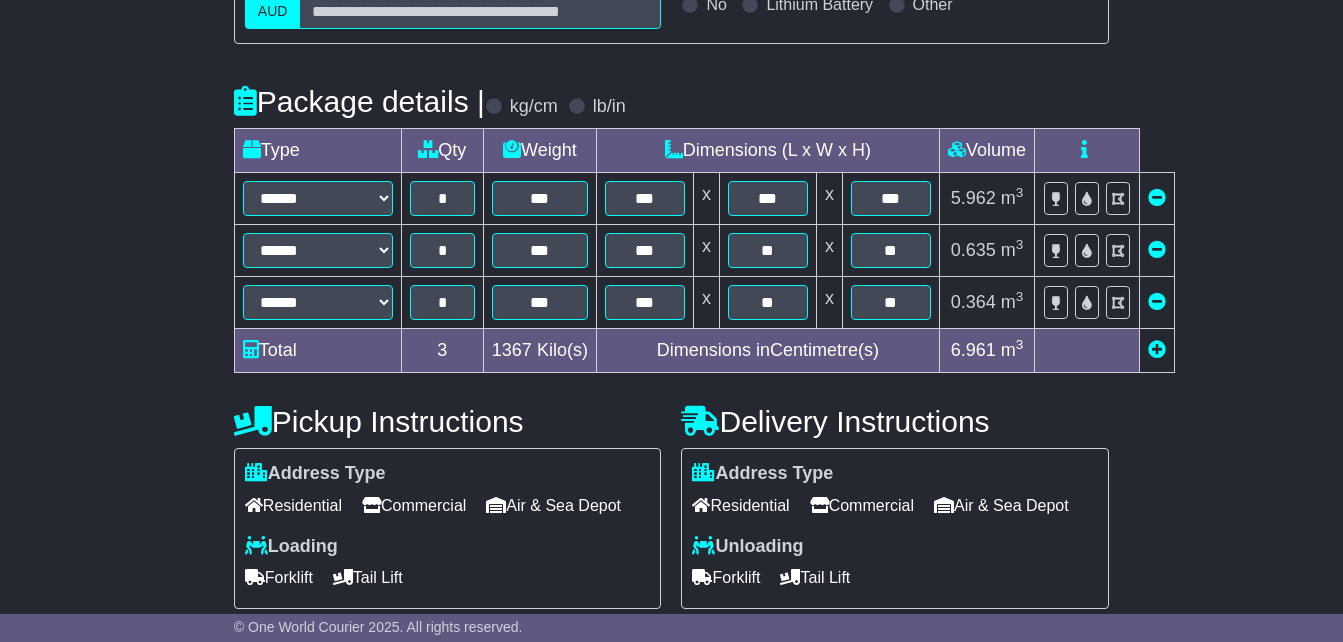 click at bounding box center [1157, 249] 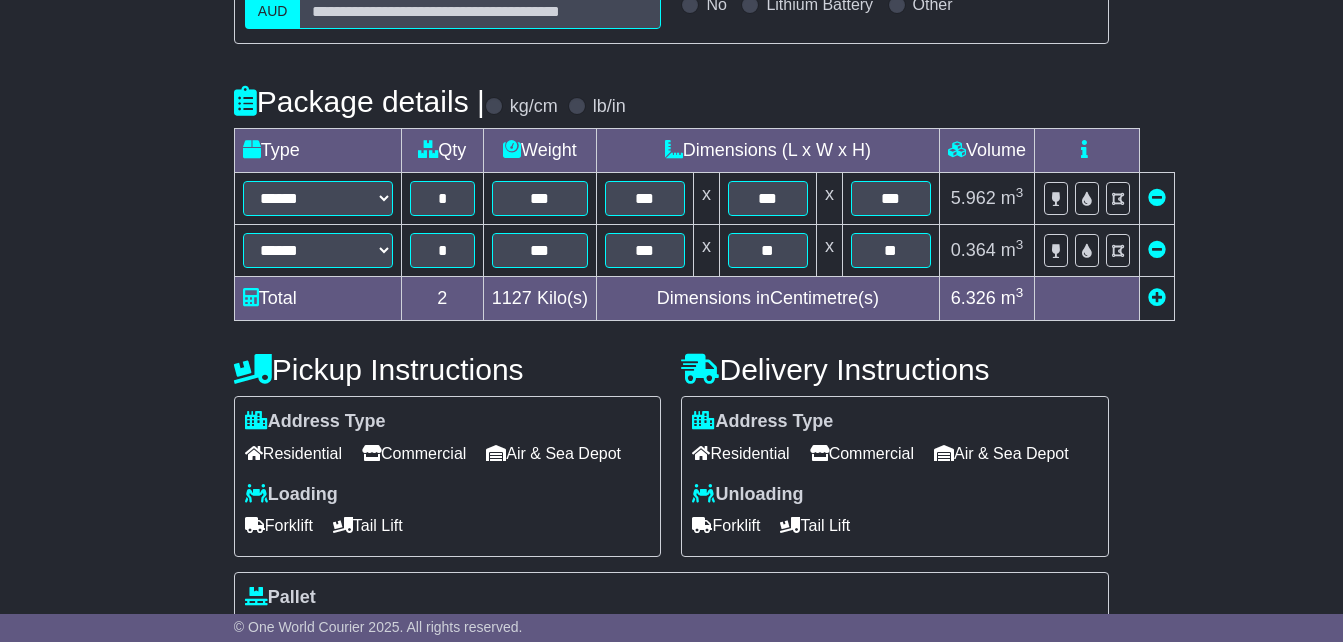 click at bounding box center (1157, 249) 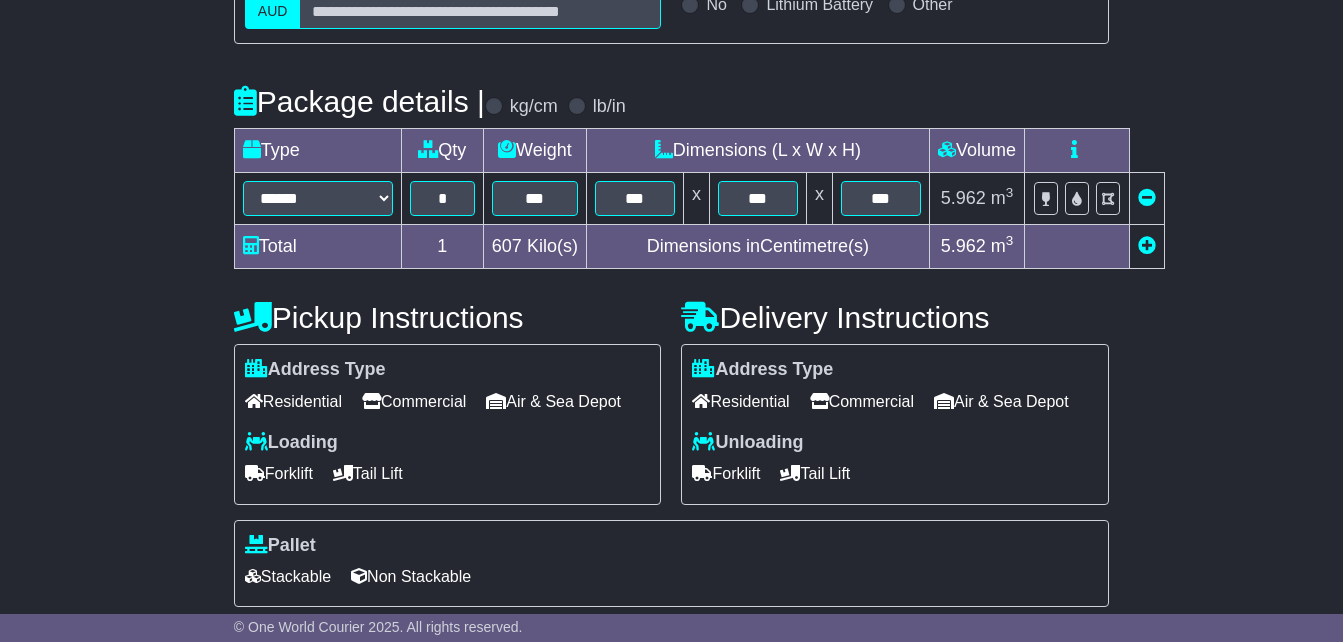 click on "Tail Lift" at bounding box center (815, 473) 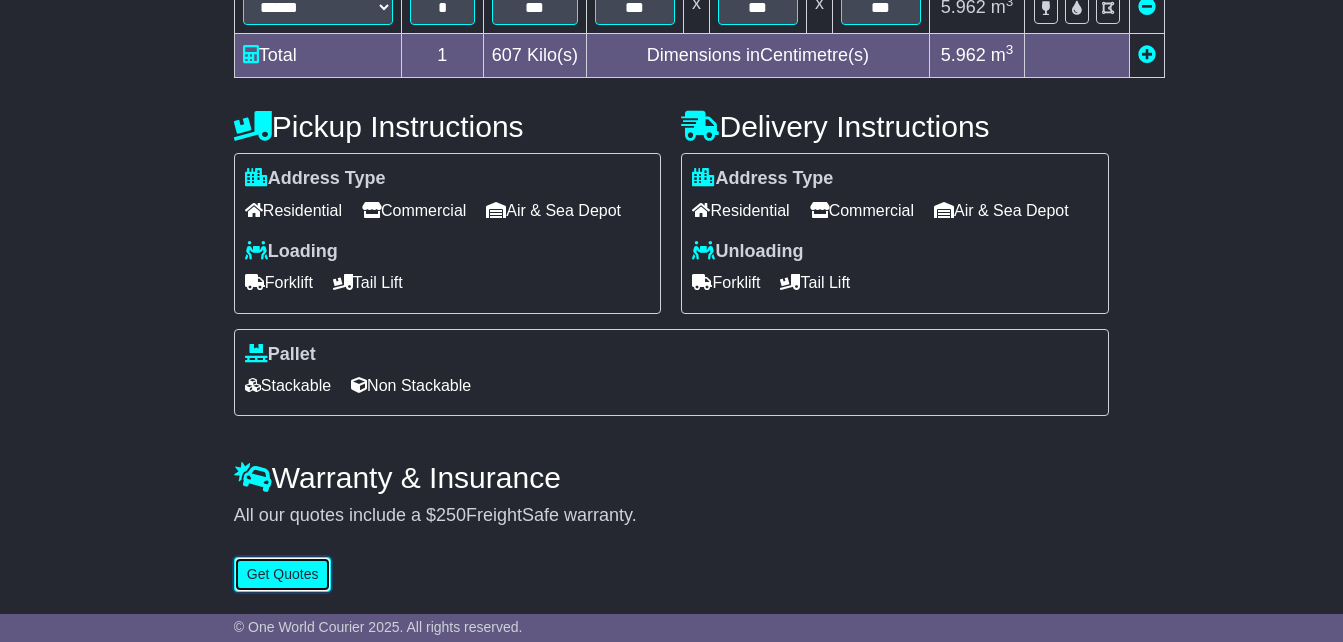 click on "Get Quotes" at bounding box center [283, 574] 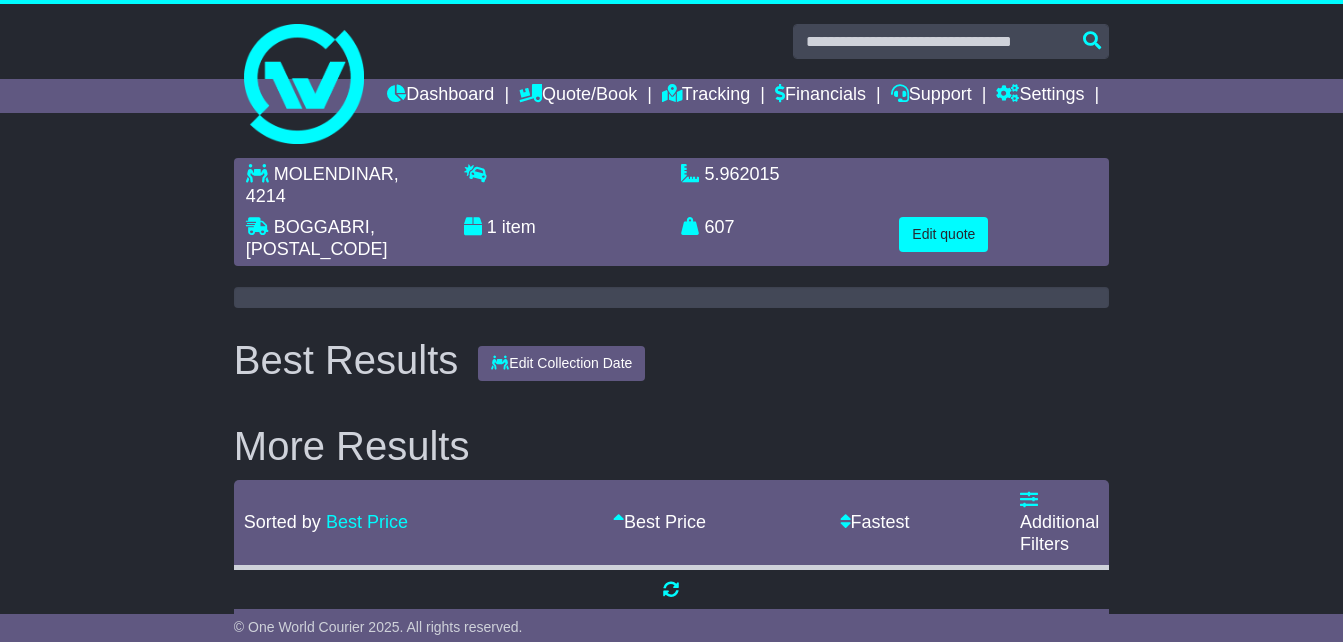 scroll, scrollTop: 0, scrollLeft: 0, axis: both 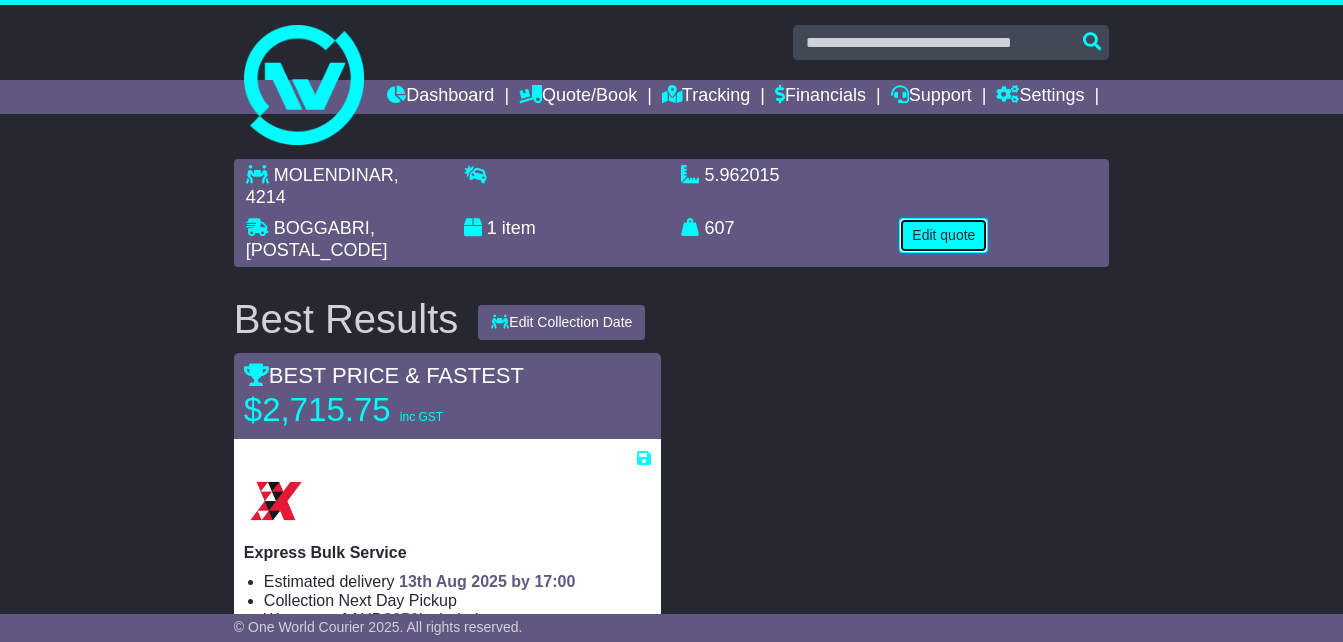 click on "Edit quote" at bounding box center (943, 235) 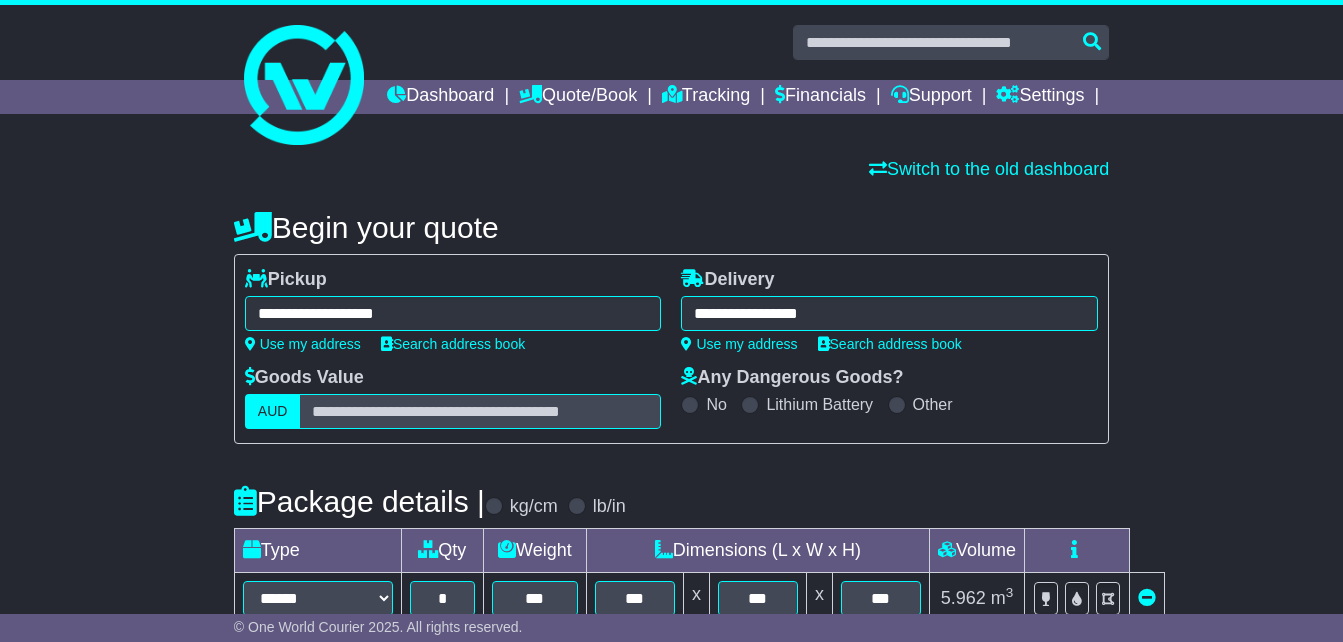 click on "**********" at bounding box center [889, 313] 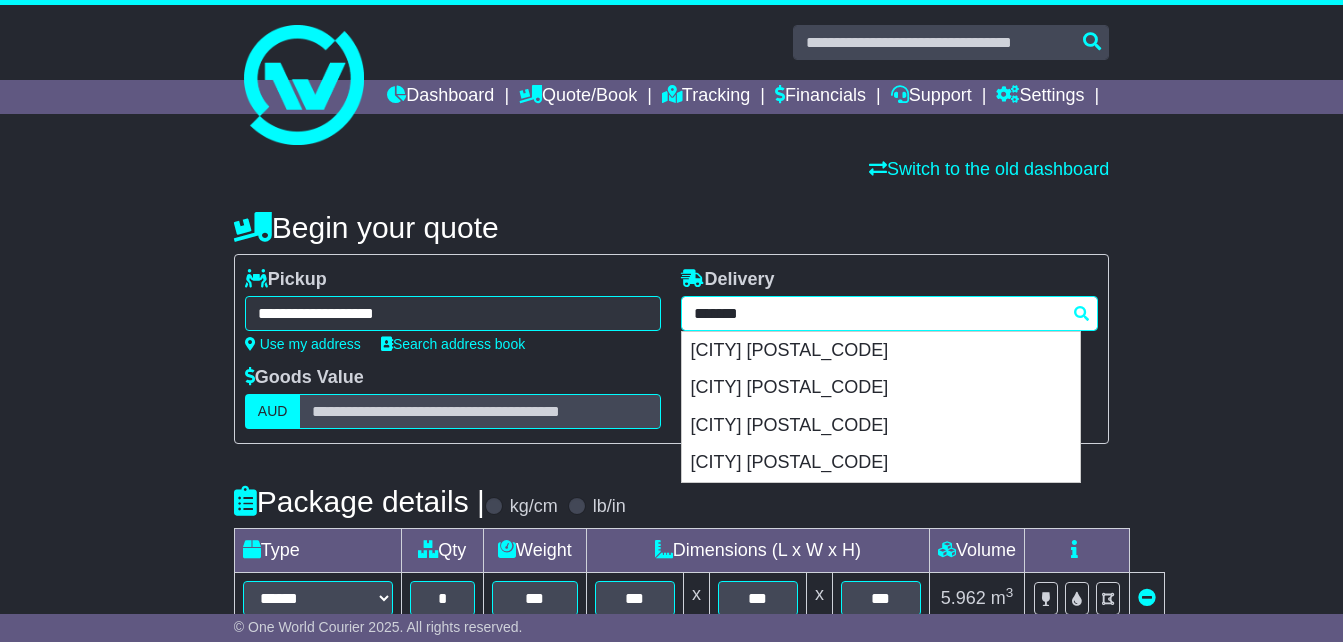 drag, startPoint x: 861, startPoint y: 334, endPoint x: 518, endPoint y: 333, distance: 343.00146 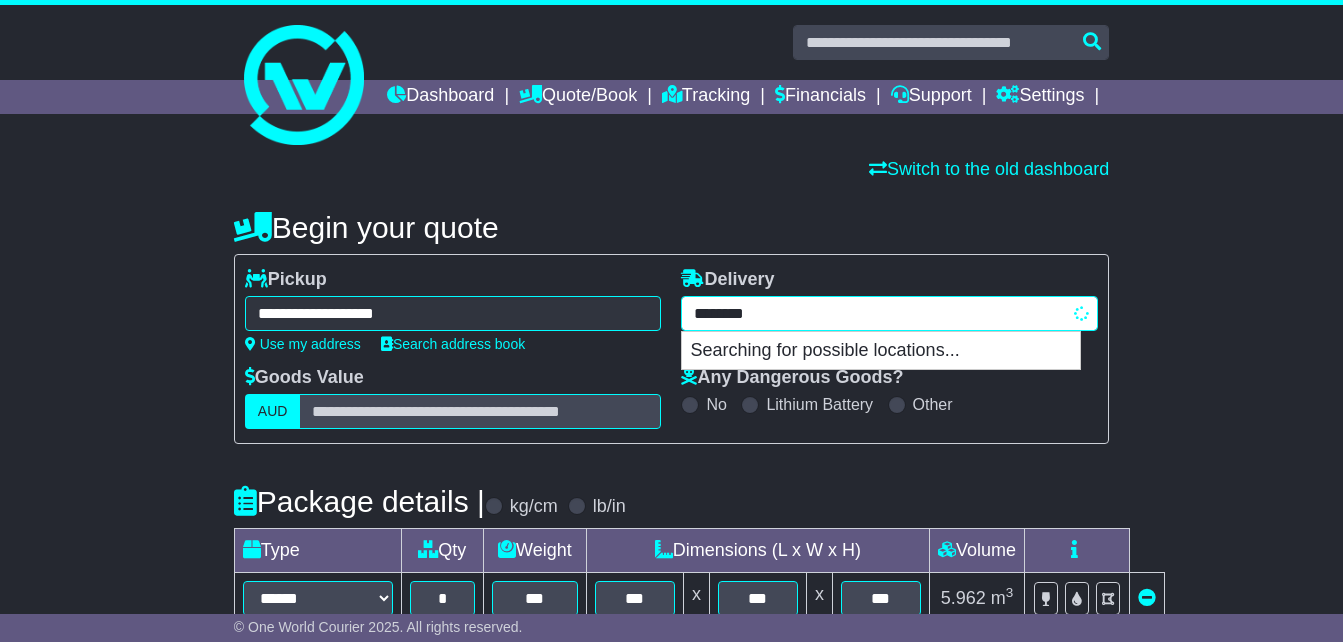 type on "*********" 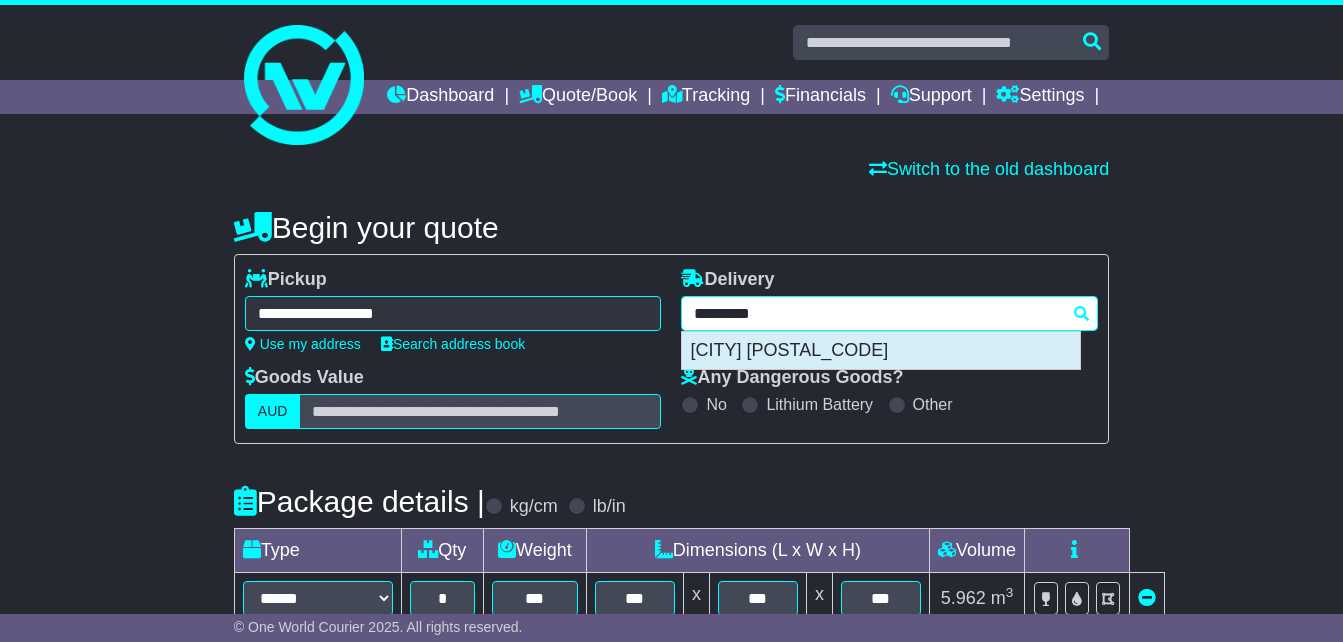 click on "[CITY] [POSTAL_CODE]" at bounding box center [881, 351] 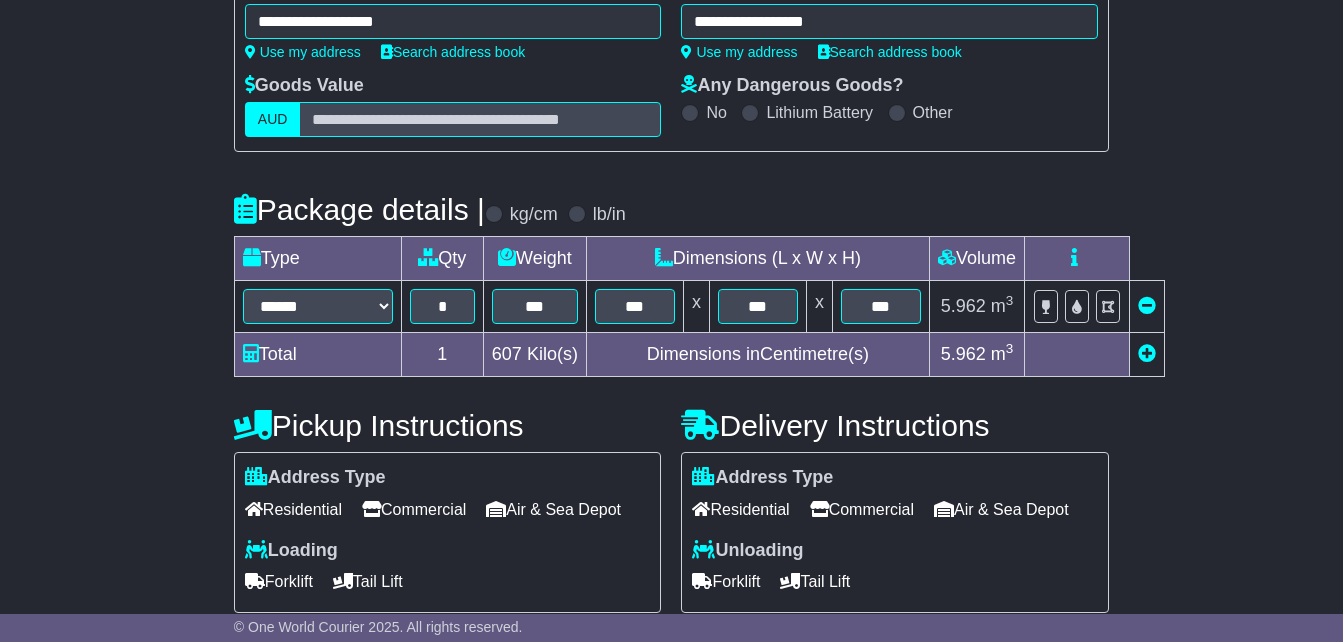 scroll, scrollTop: 300, scrollLeft: 0, axis: vertical 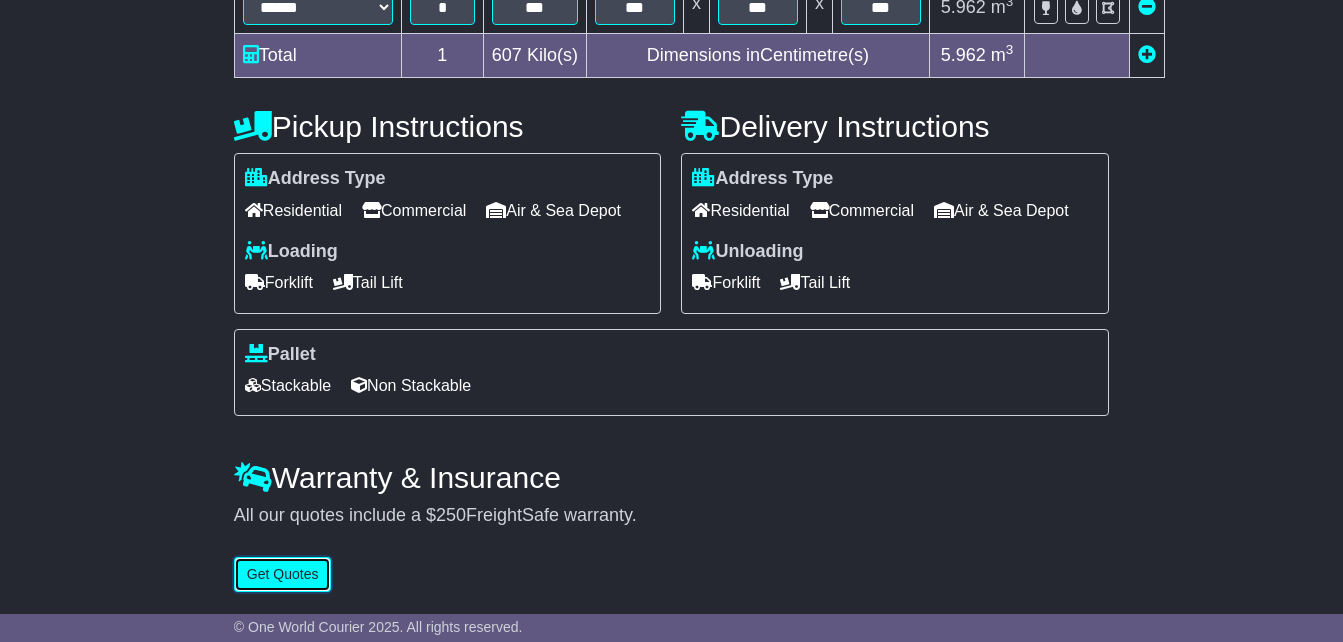 click on "Get Quotes" at bounding box center [283, 574] 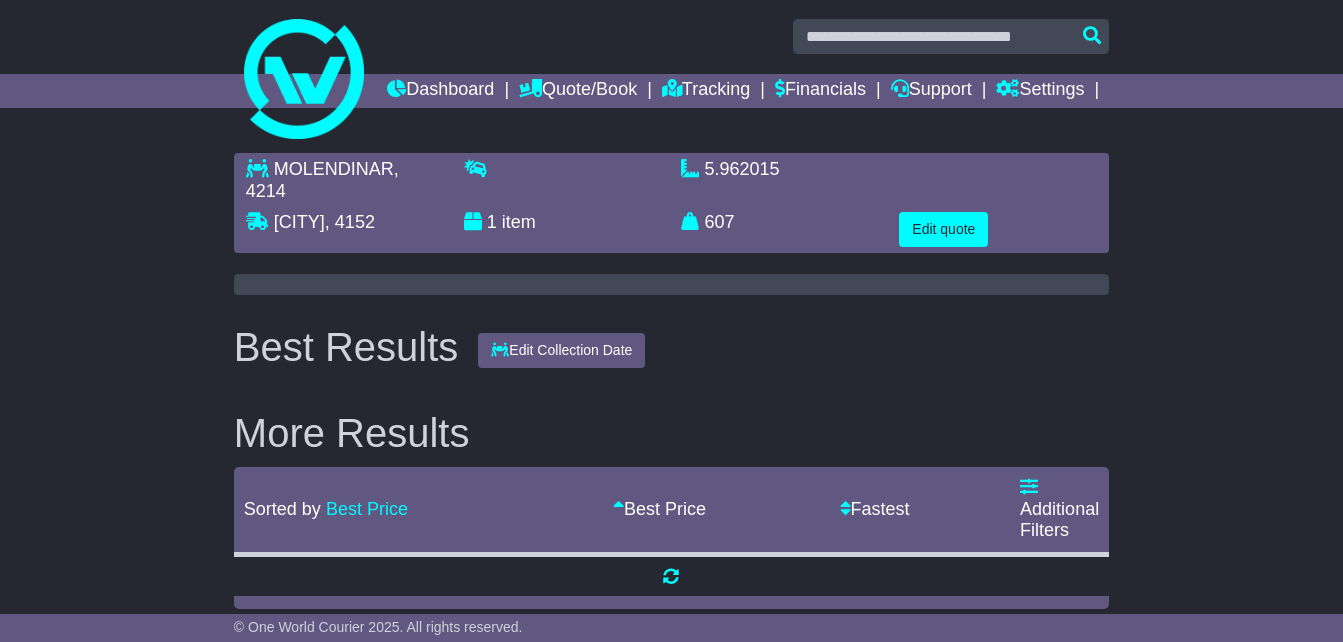 scroll, scrollTop: 0, scrollLeft: 0, axis: both 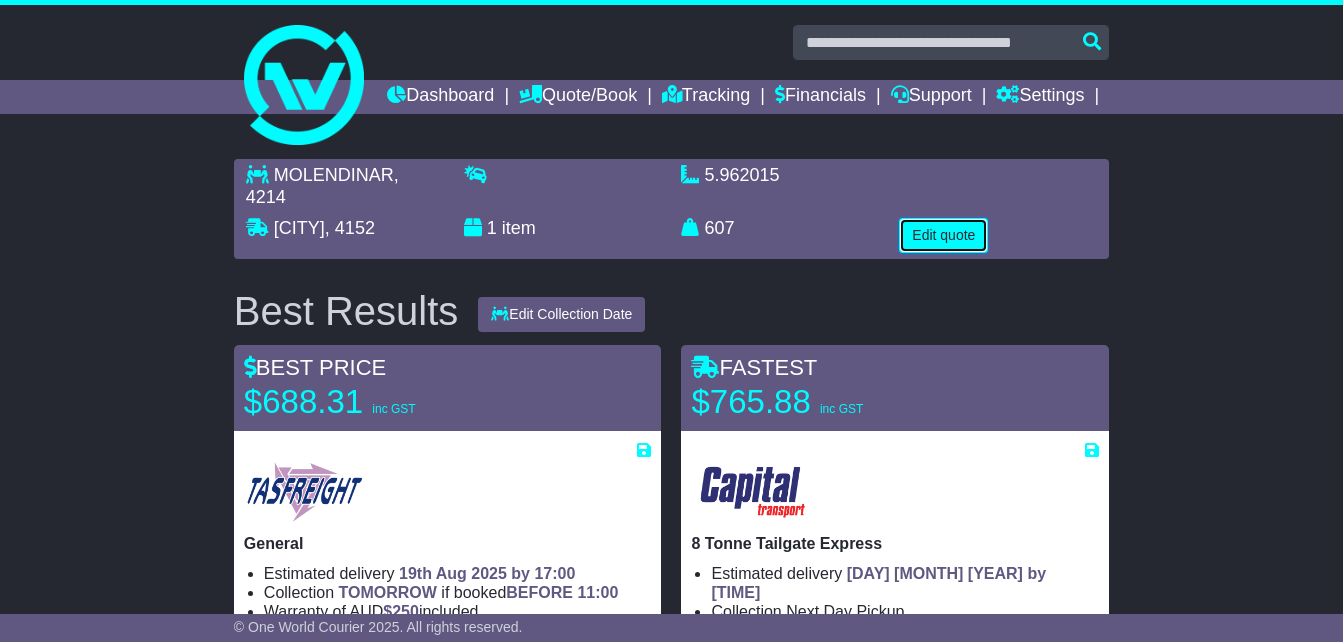 click on "Edit quote" at bounding box center (943, 235) 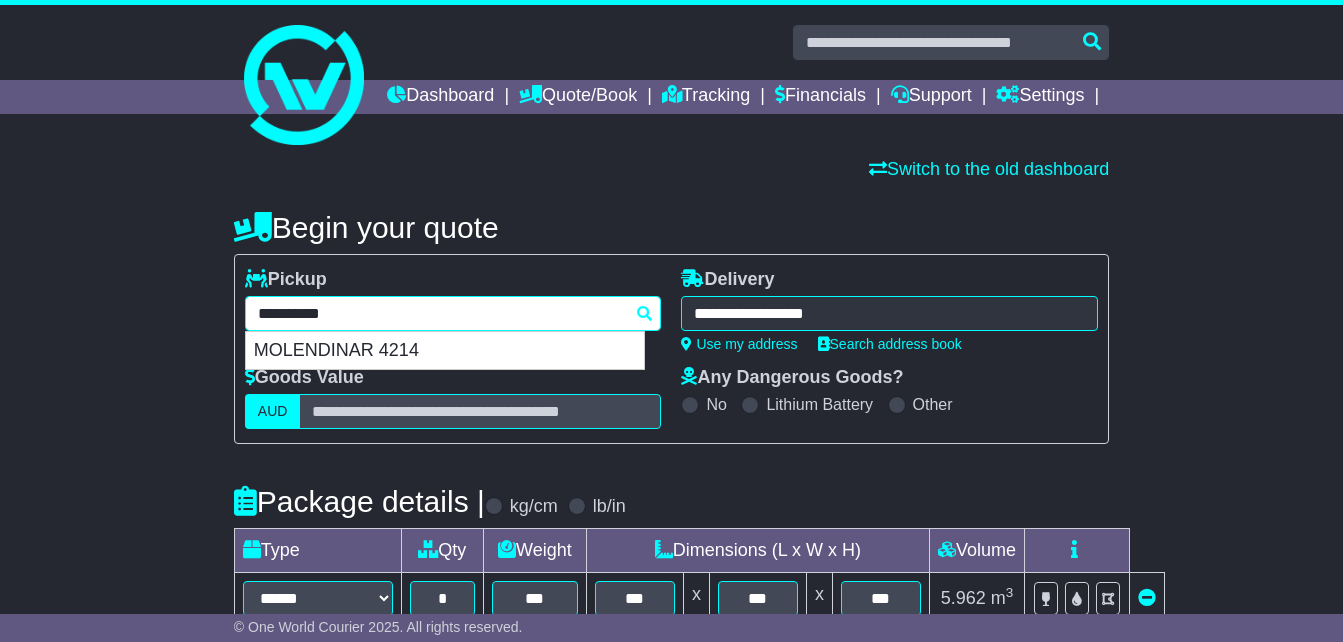 click on "**********" at bounding box center (453, 313) 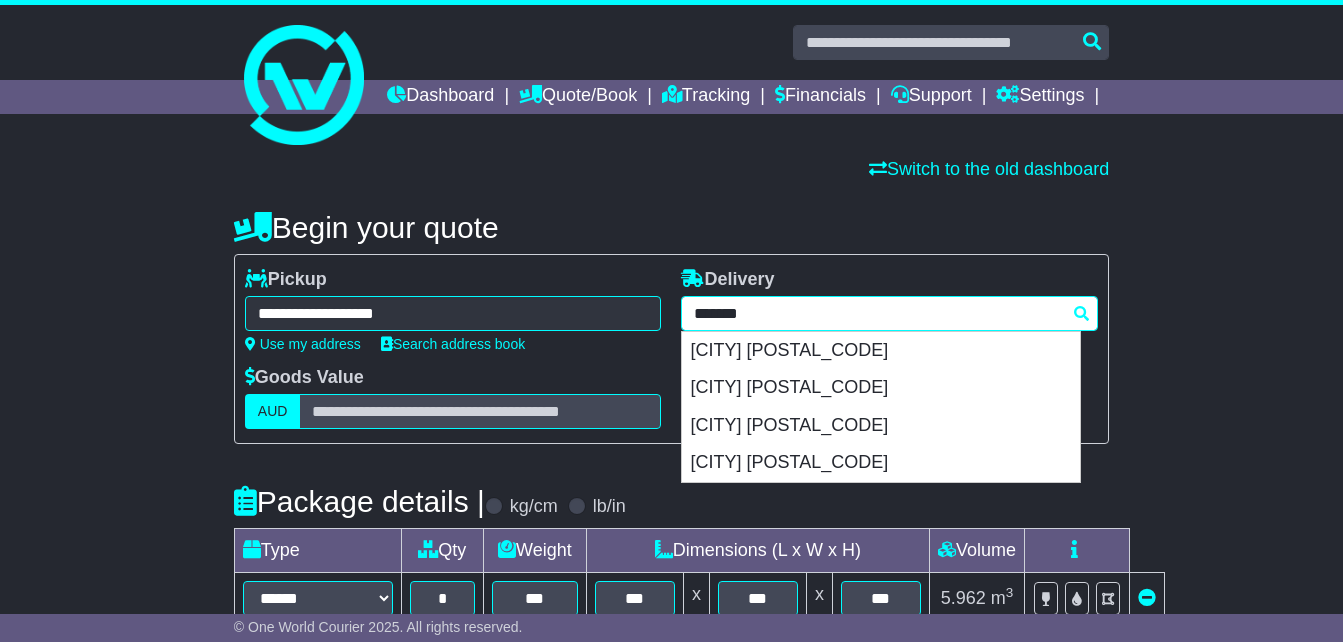 click on "**********" at bounding box center (889, 313) 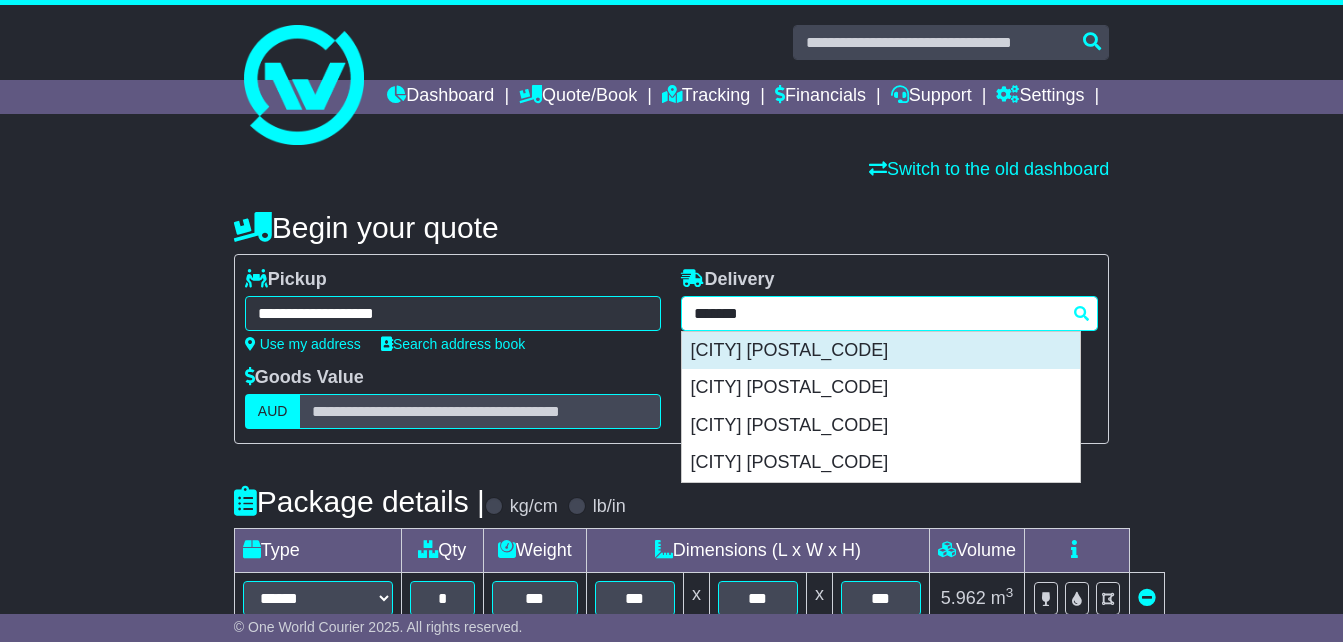 click on "[CITY] [POSTAL_CODE]" at bounding box center [881, 351] 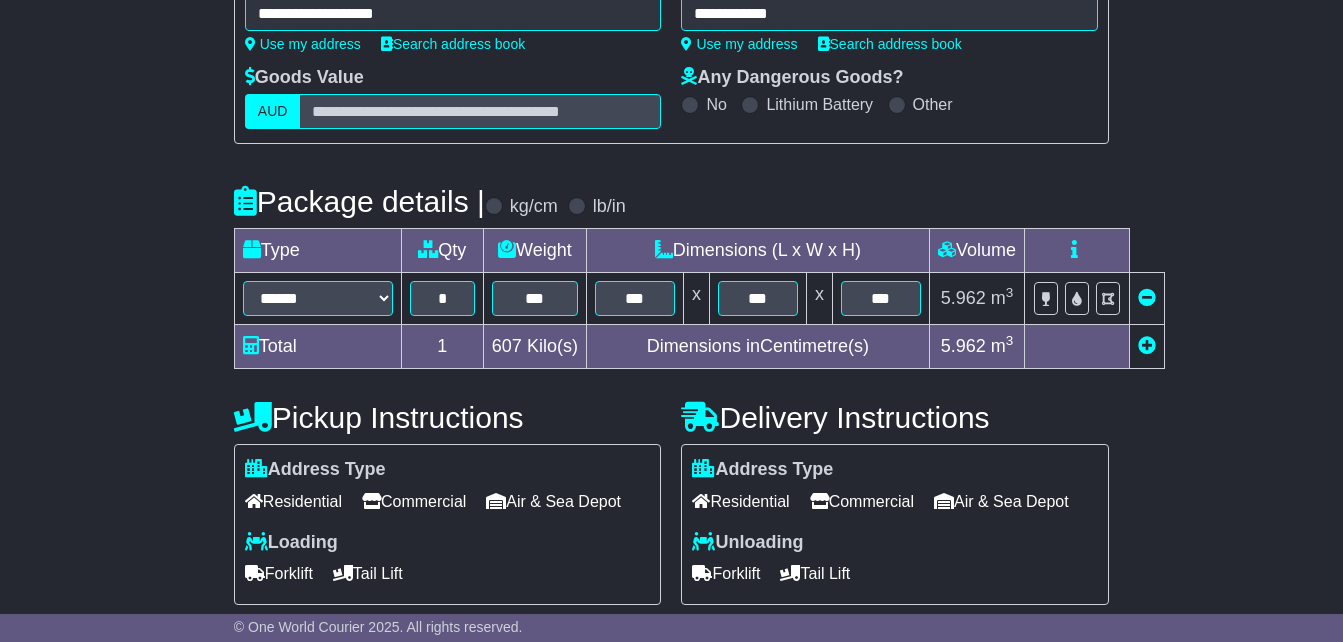 type on "**********" 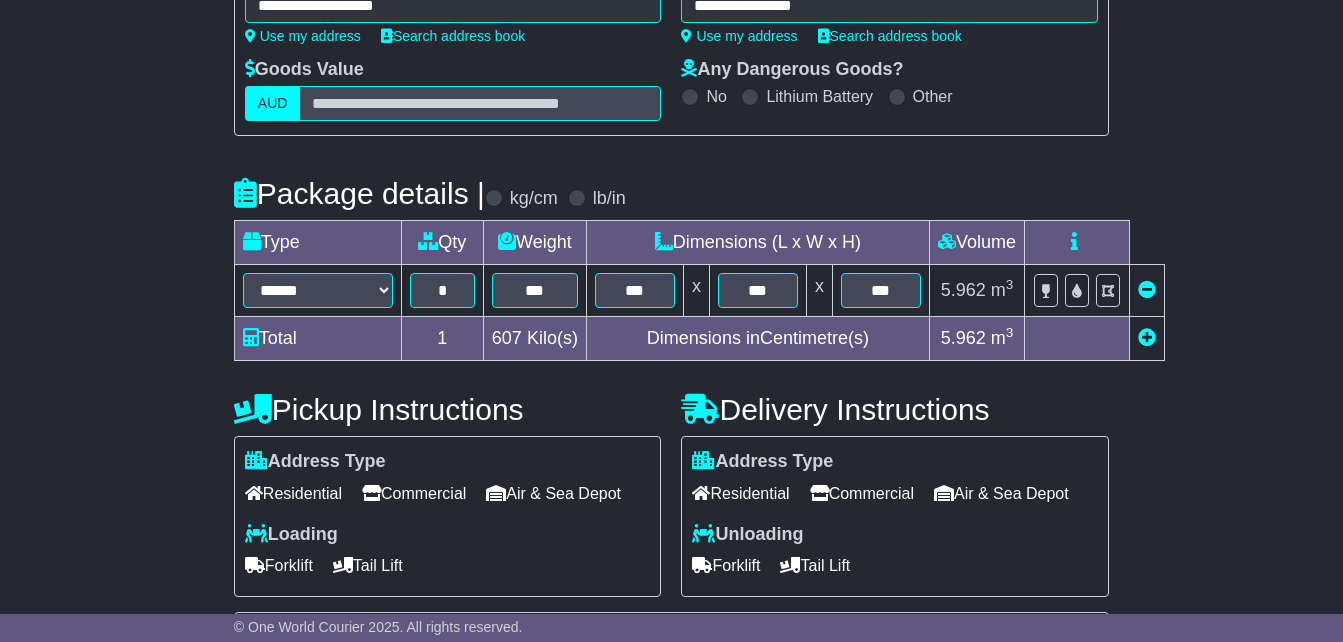 scroll, scrollTop: 300, scrollLeft: 0, axis: vertical 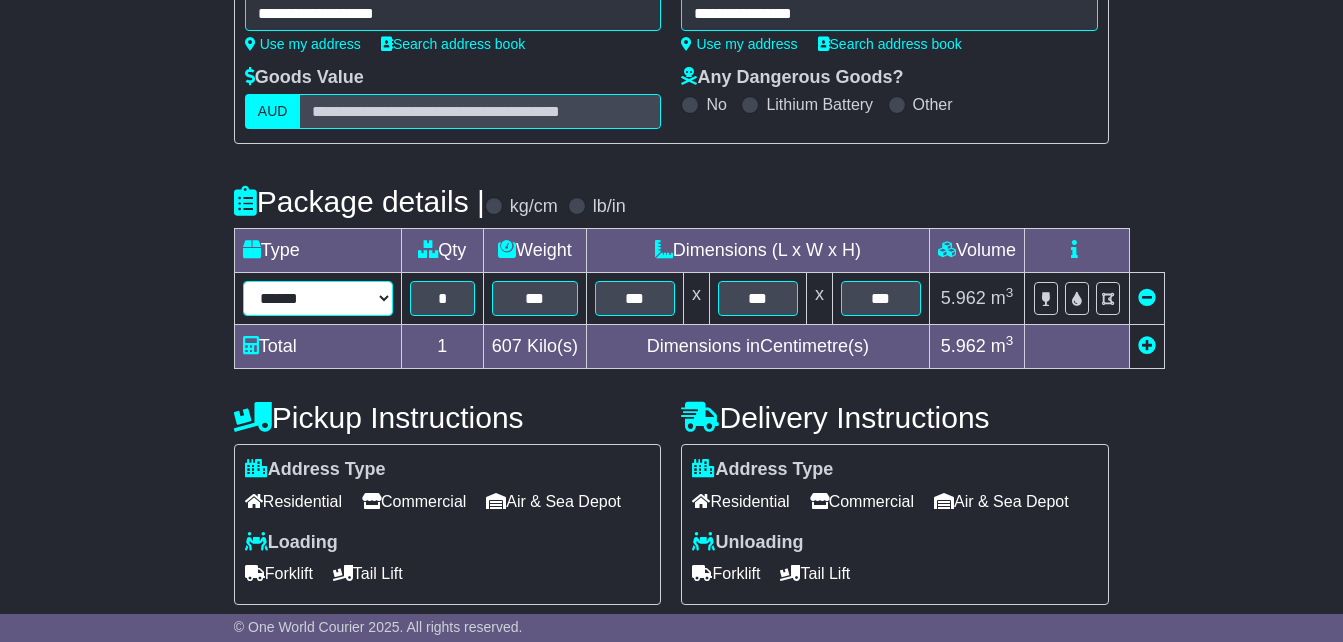 click on "**********" at bounding box center [318, 298] 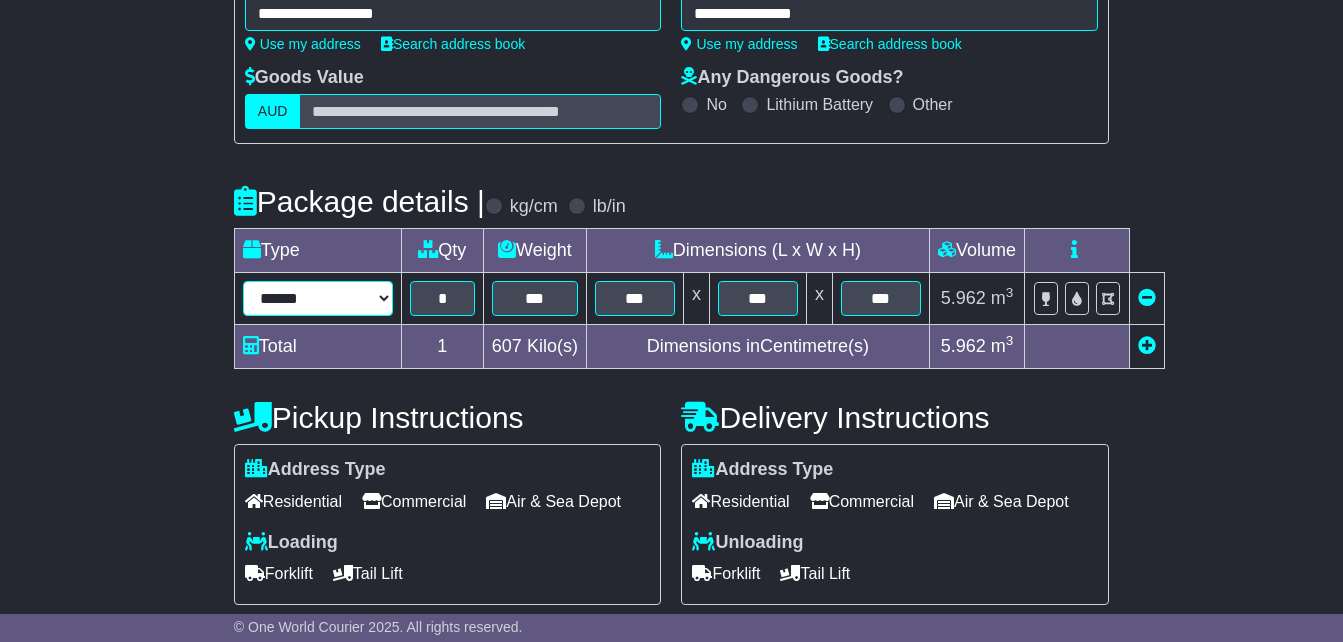select on "*****" 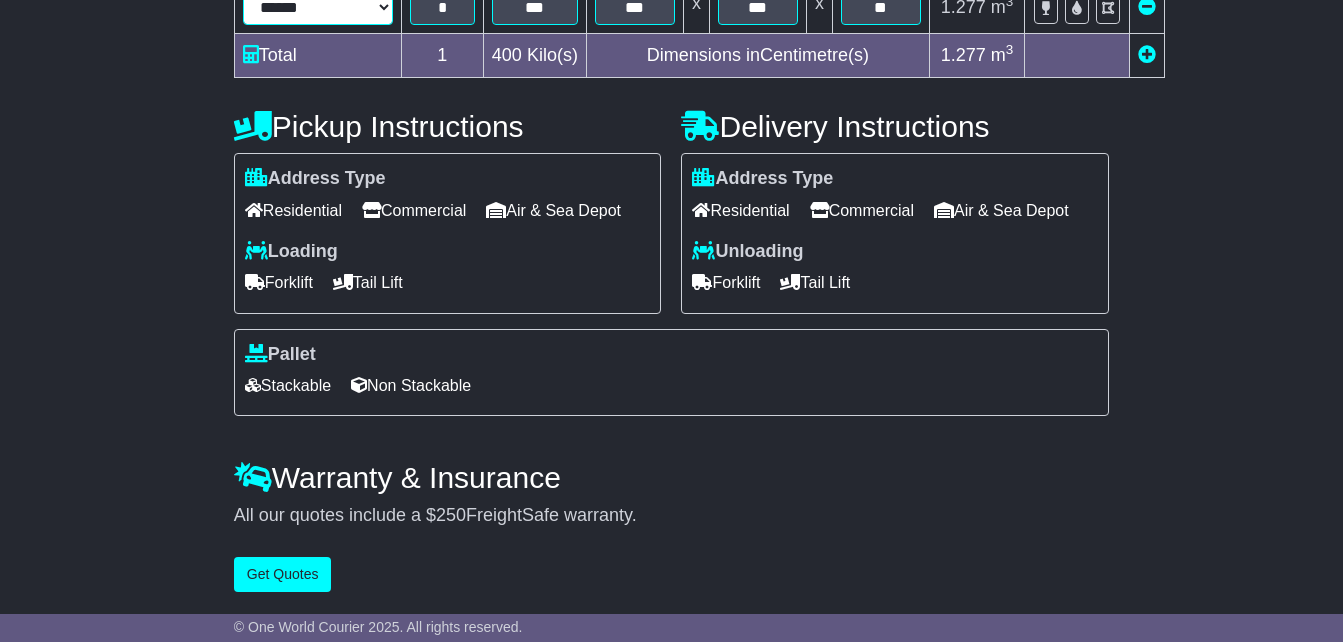 scroll, scrollTop: 662, scrollLeft: 0, axis: vertical 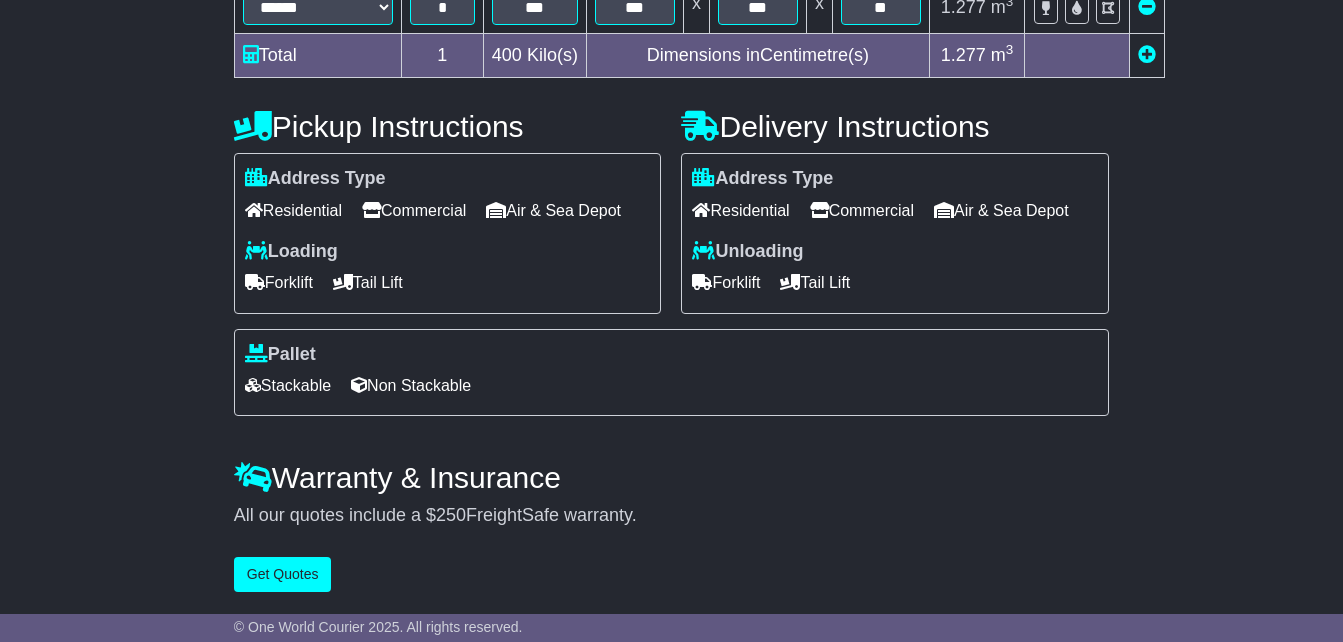 click on "Residential" at bounding box center (740, 210) 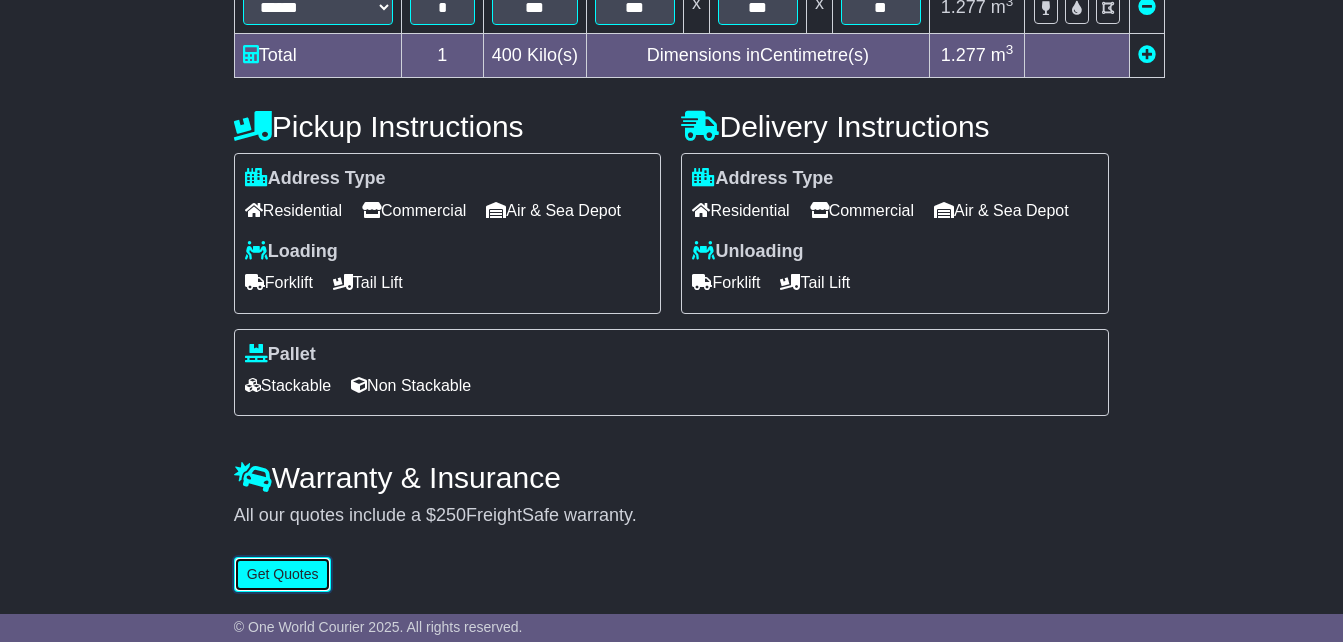 click on "Get Quotes" at bounding box center (283, 574) 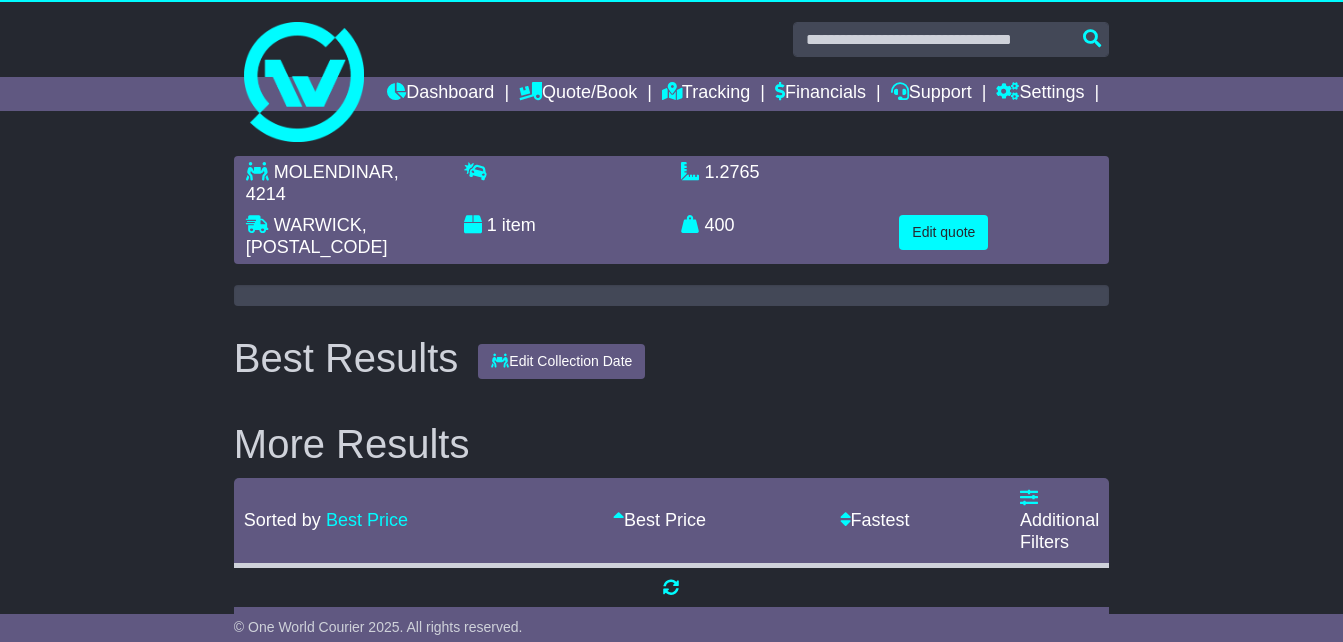 scroll, scrollTop: 0, scrollLeft: 0, axis: both 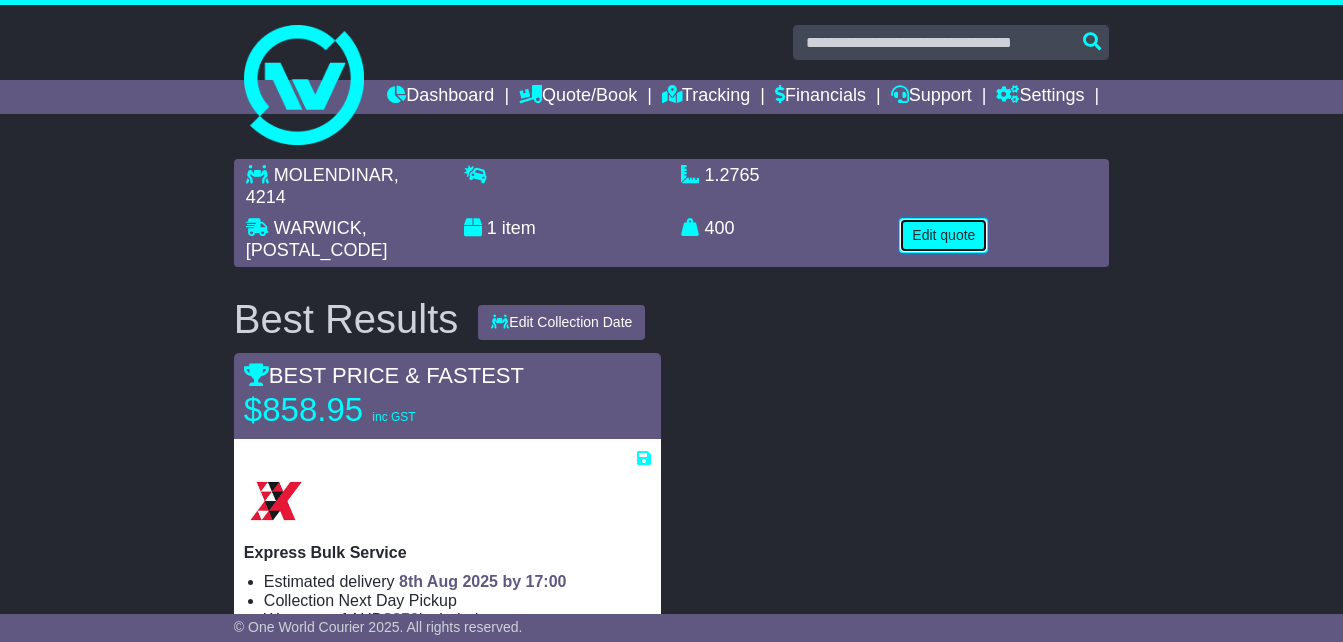 click on "Edit quote" at bounding box center (943, 235) 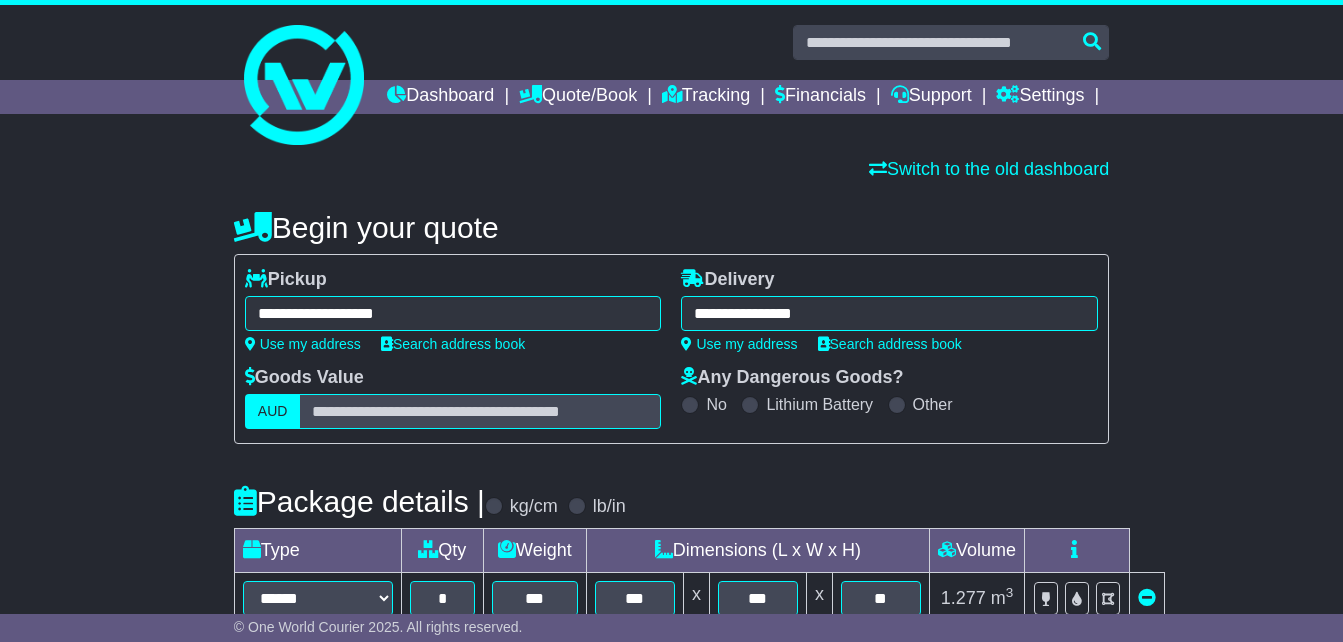 click on "**********" at bounding box center (889, 313) 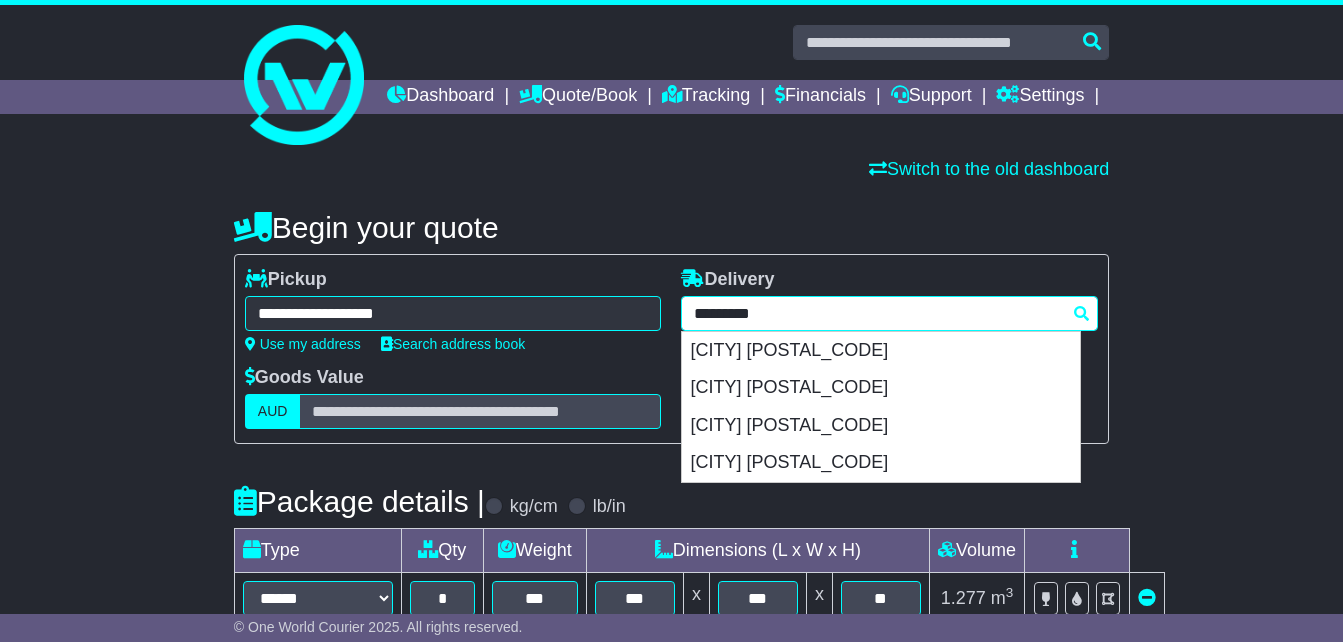 drag, startPoint x: 847, startPoint y: 343, endPoint x: 642, endPoint y: 335, distance: 205.15604 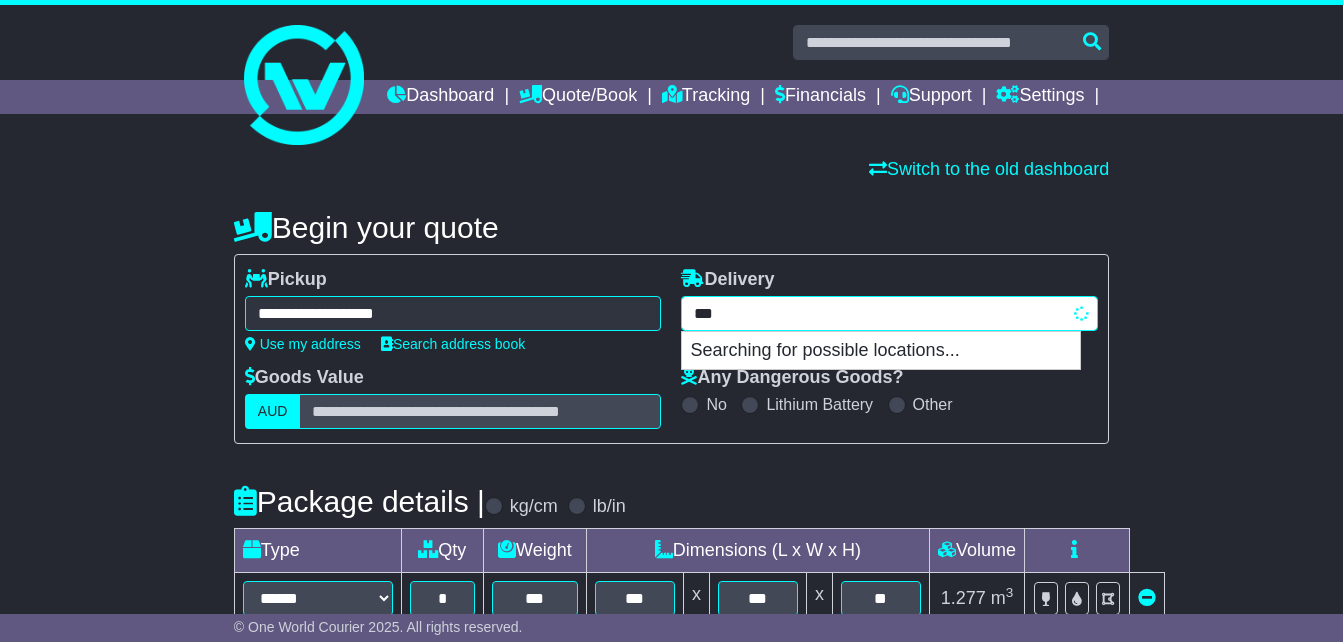 type on "****" 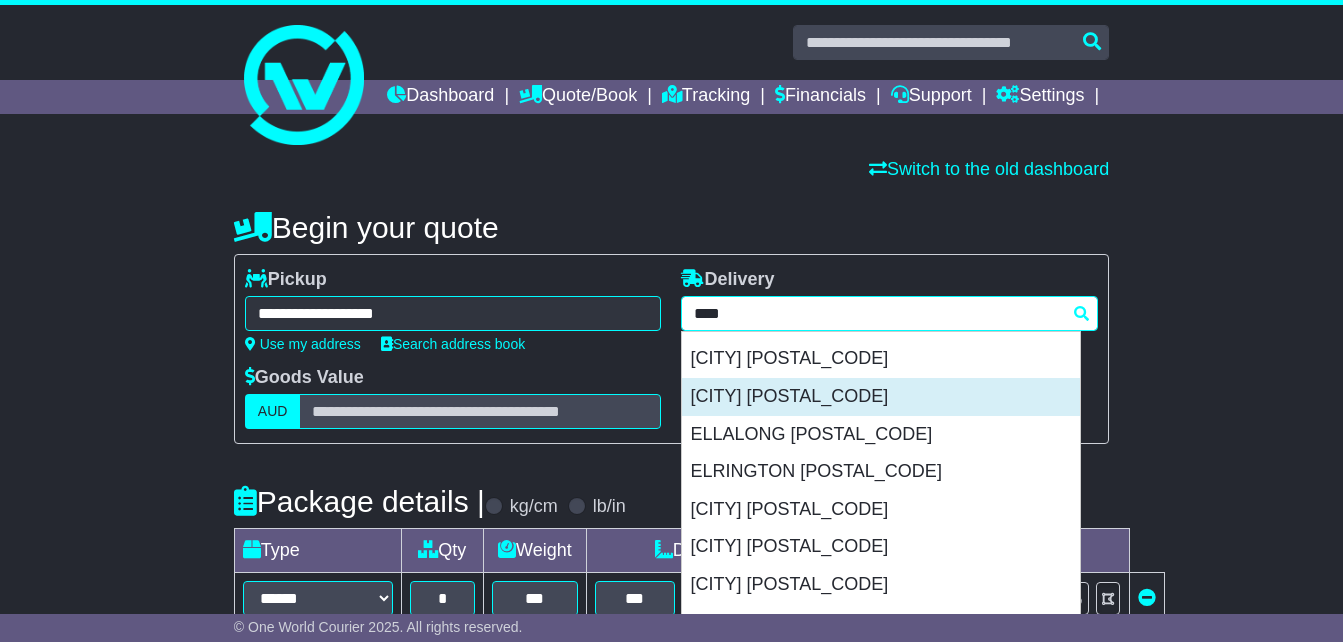 scroll, scrollTop: 300, scrollLeft: 0, axis: vertical 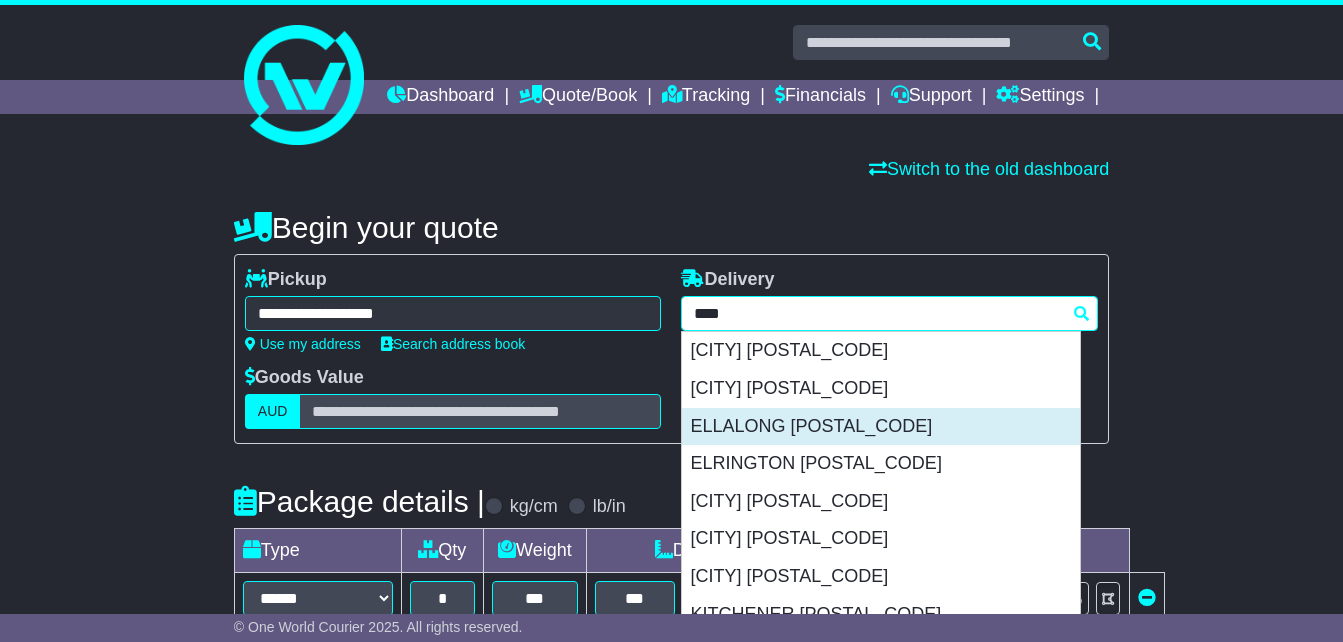 click on "ELLALONG [POSTAL_CODE]" at bounding box center (881, 427) 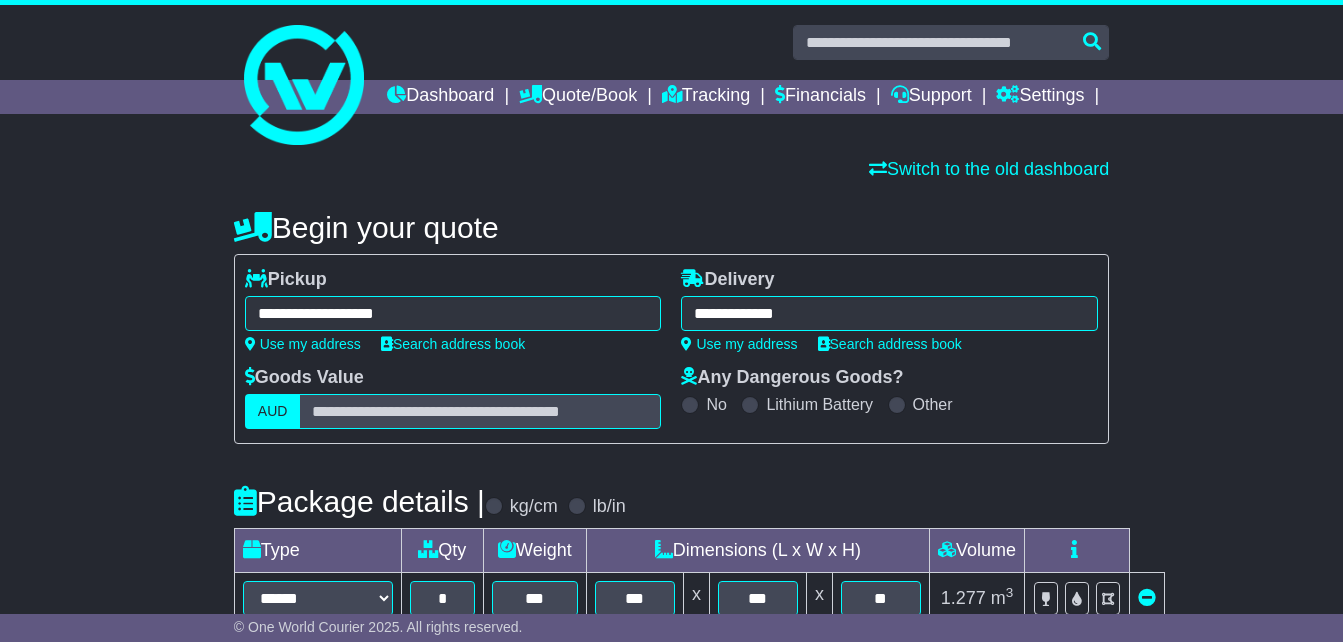 type on "**********" 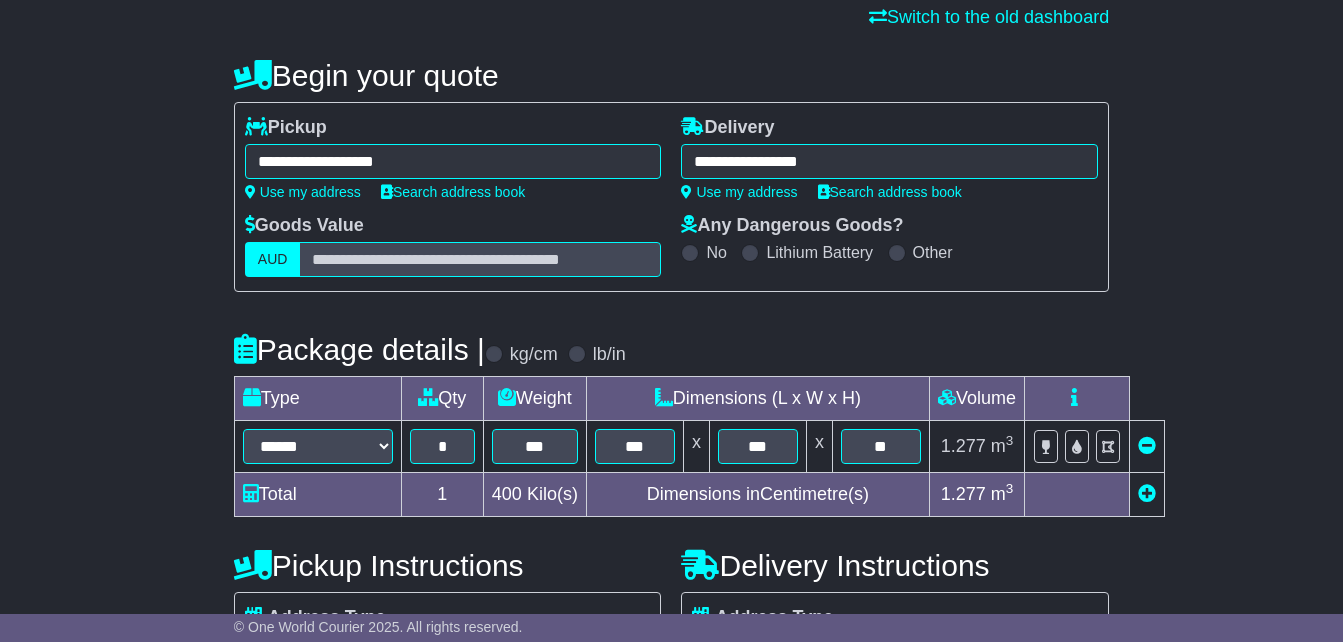scroll, scrollTop: 200, scrollLeft: 0, axis: vertical 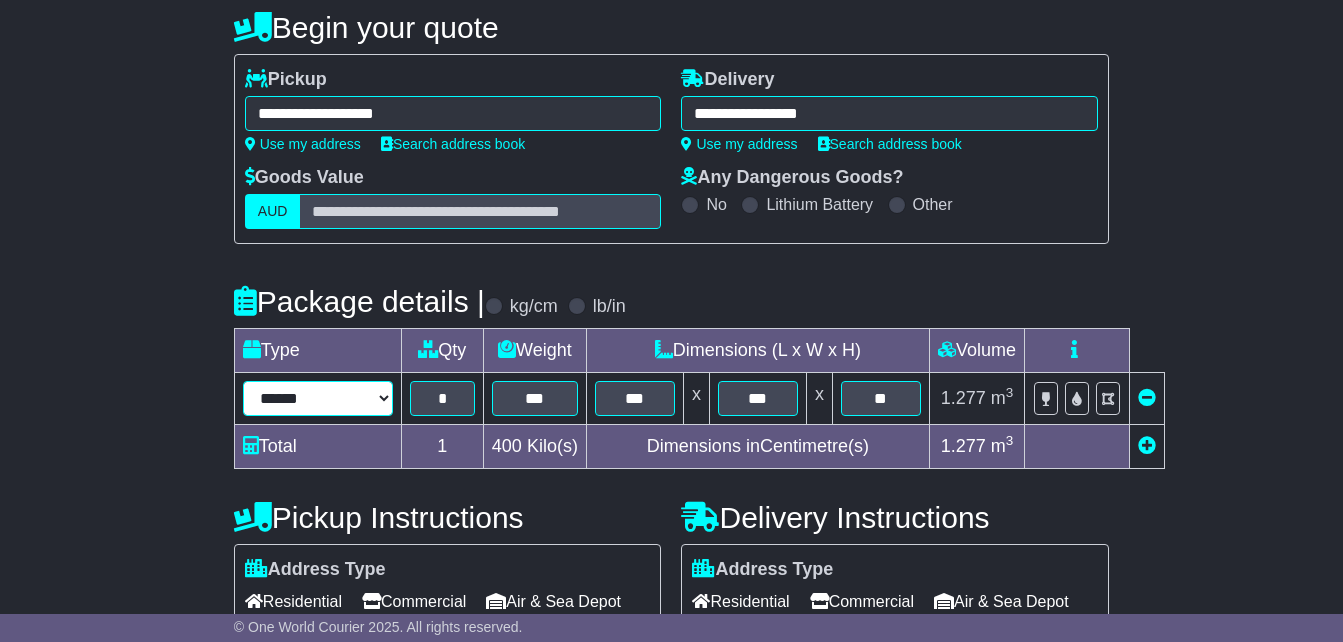 click on "**********" at bounding box center [318, 398] 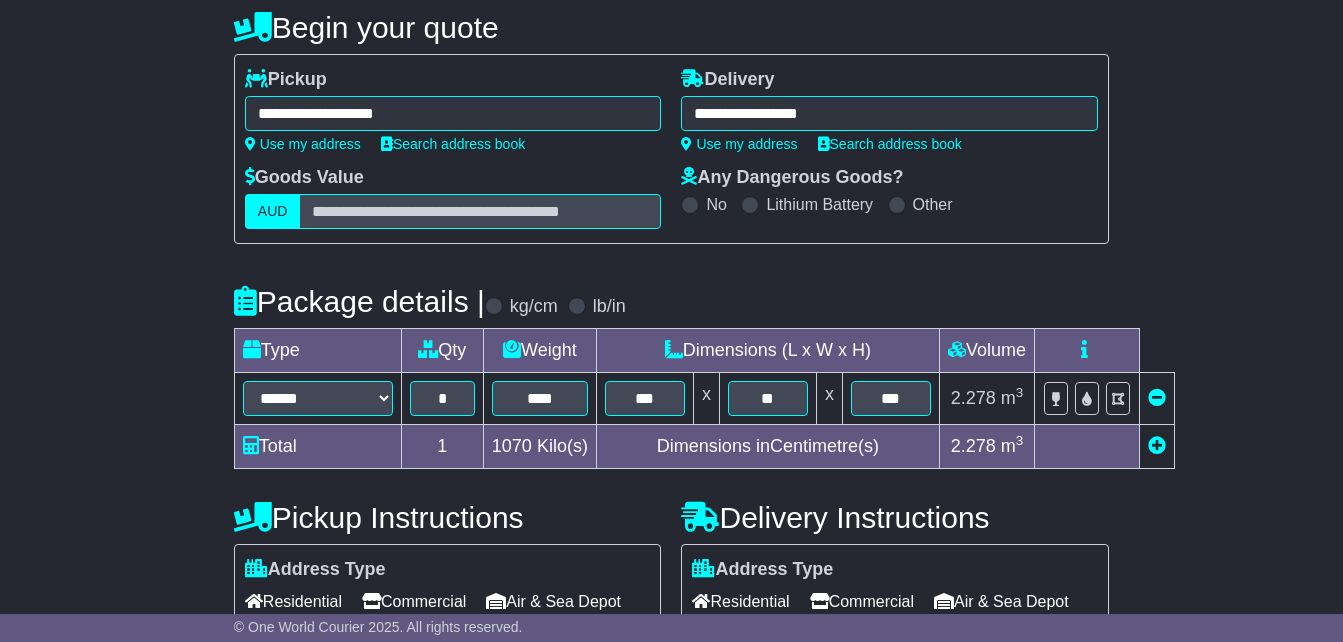 click at bounding box center [1157, 445] 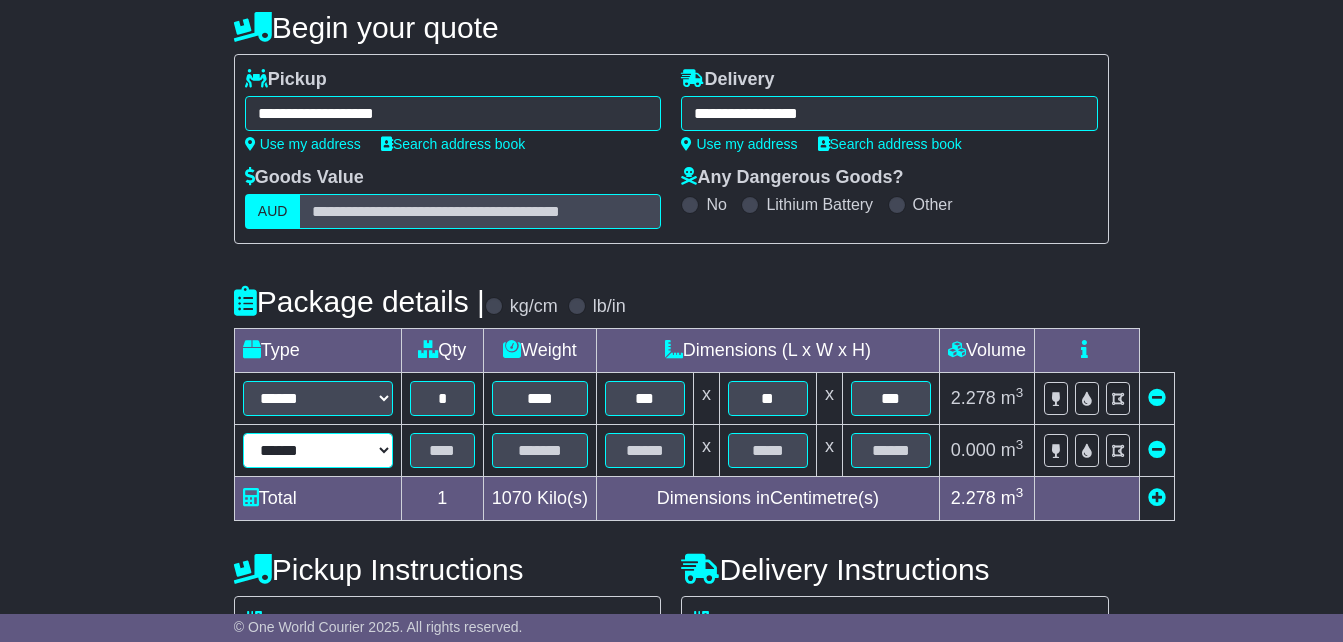 click on "**********" at bounding box center (318, 450) 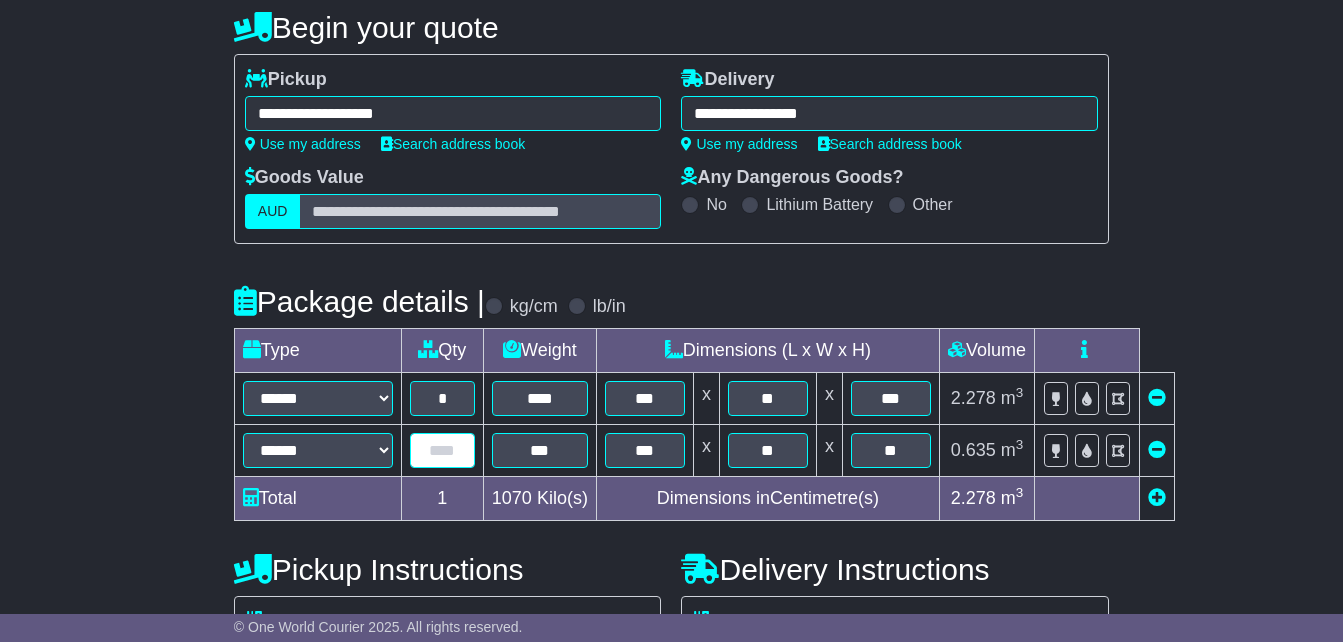 click at bounding box center [442, 450] 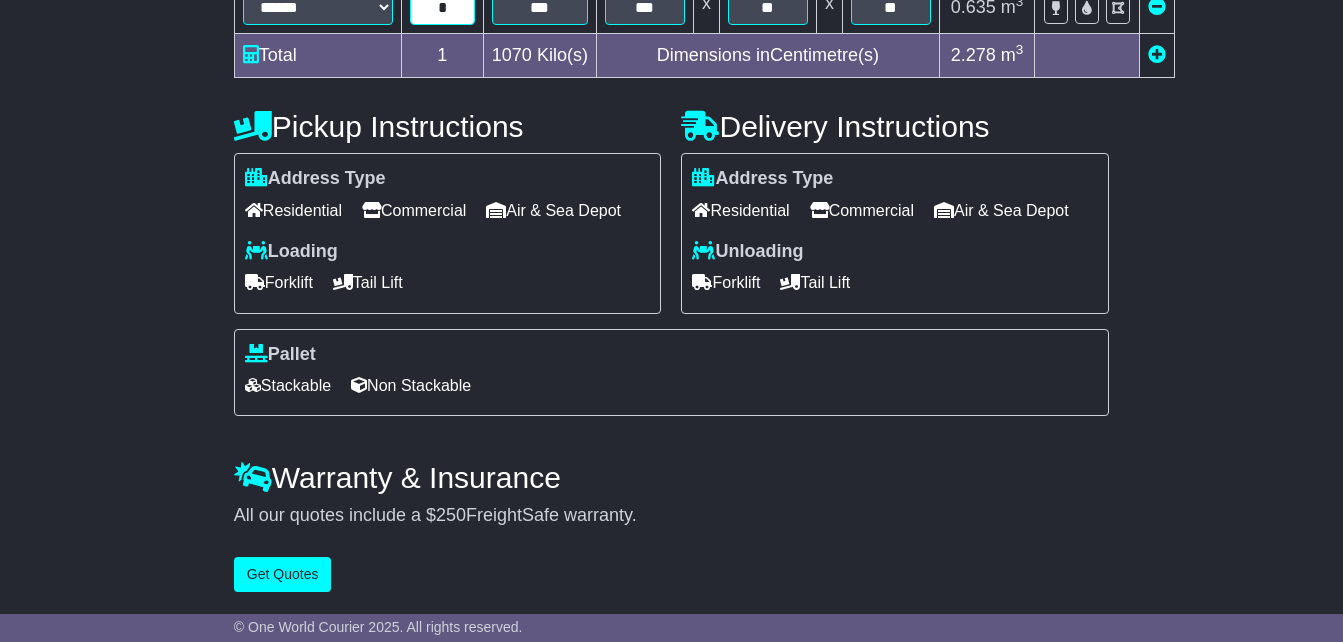 scroll, scrollTop: 700, scrollLeft: 0, axis: vertical 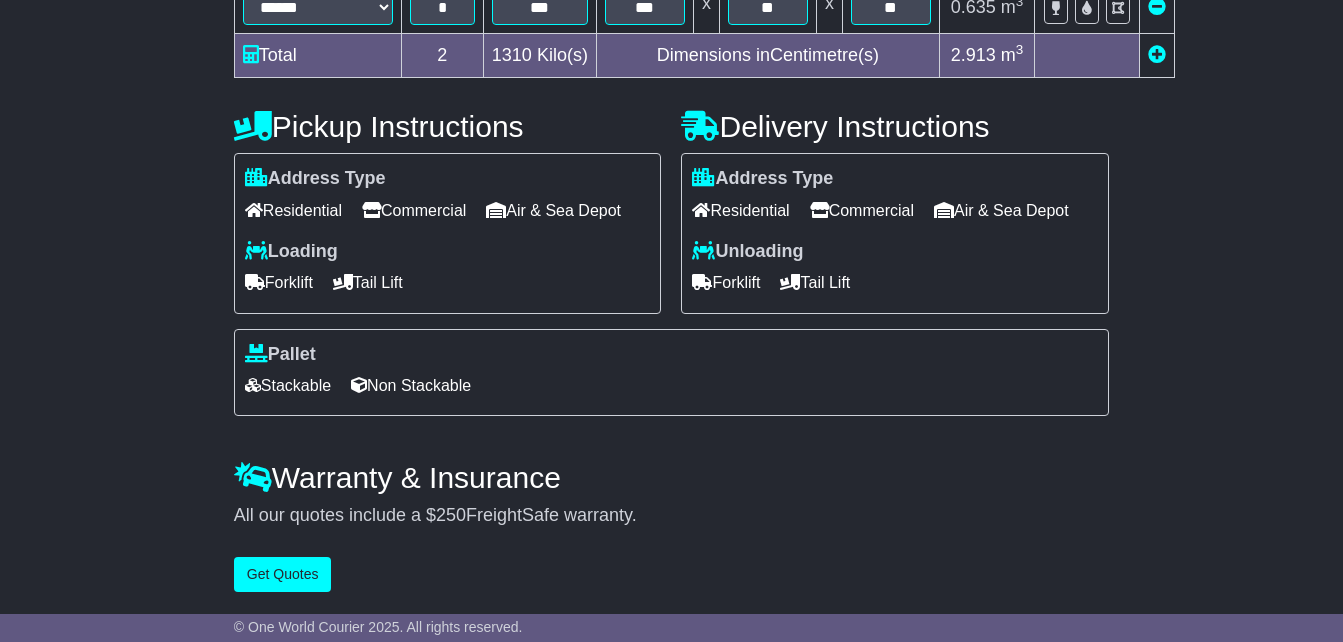 click on "Commercial" at bounding box center [862, 210] 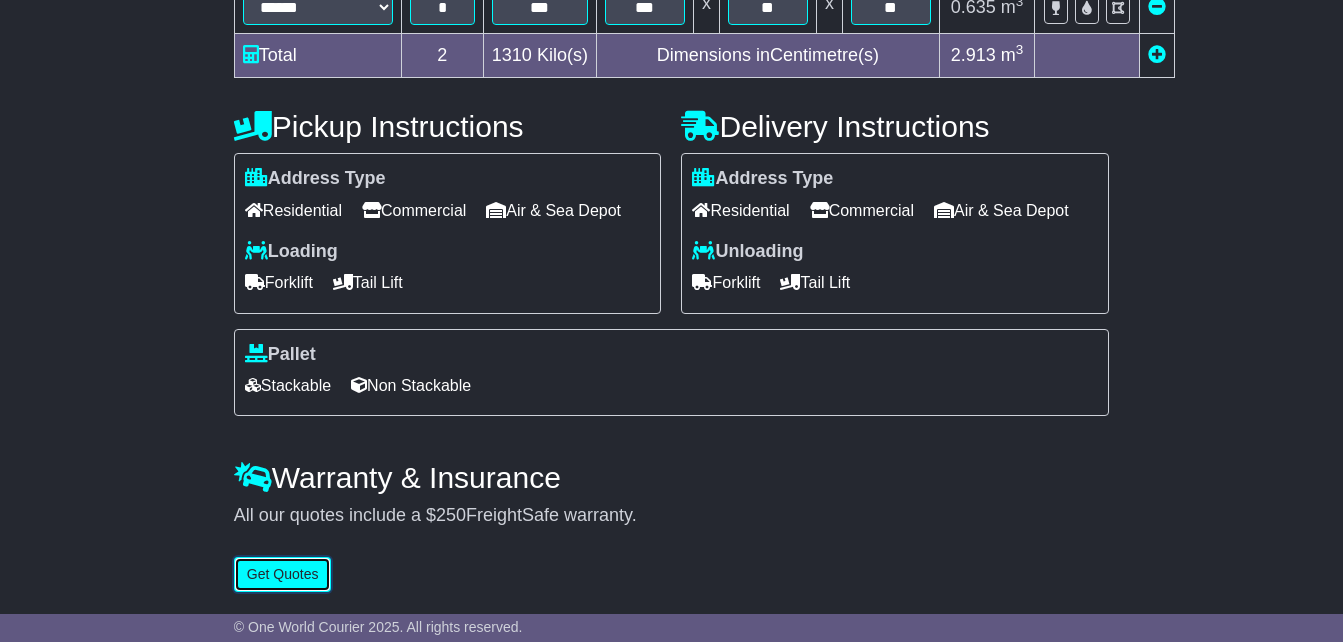 click on "Get Quotes" at bounding box center [283, 574] 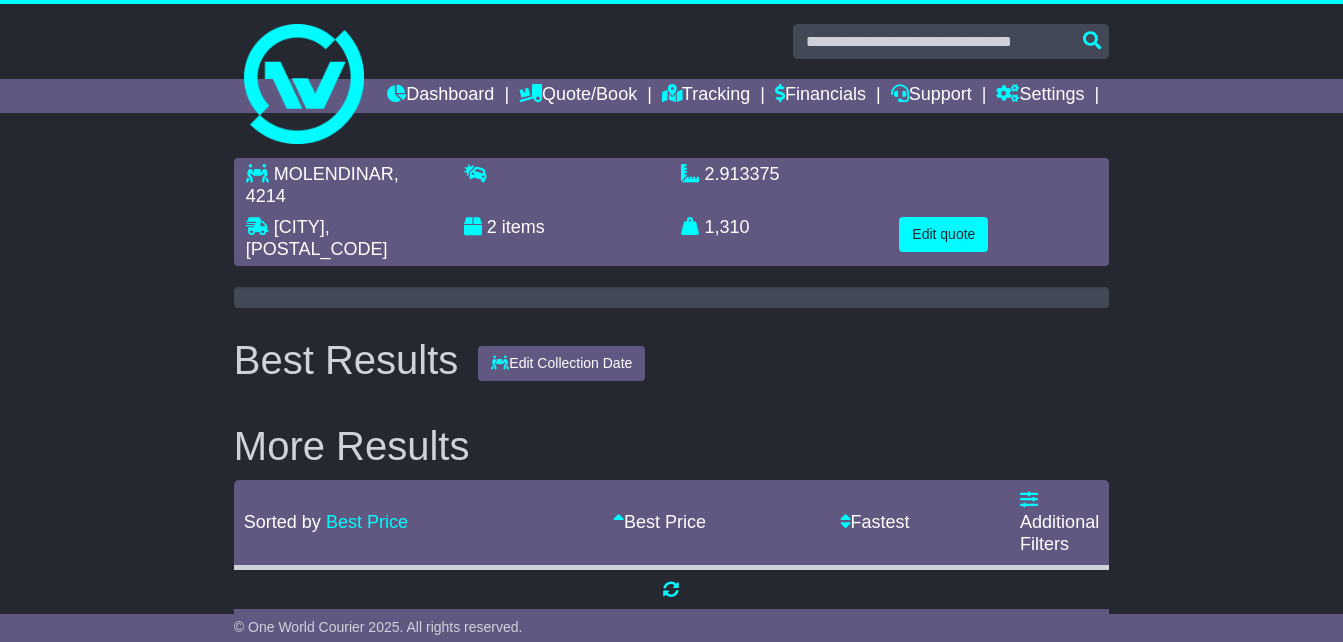 scroll, scrollTop: 0, scrollLeft: 0, axis: both 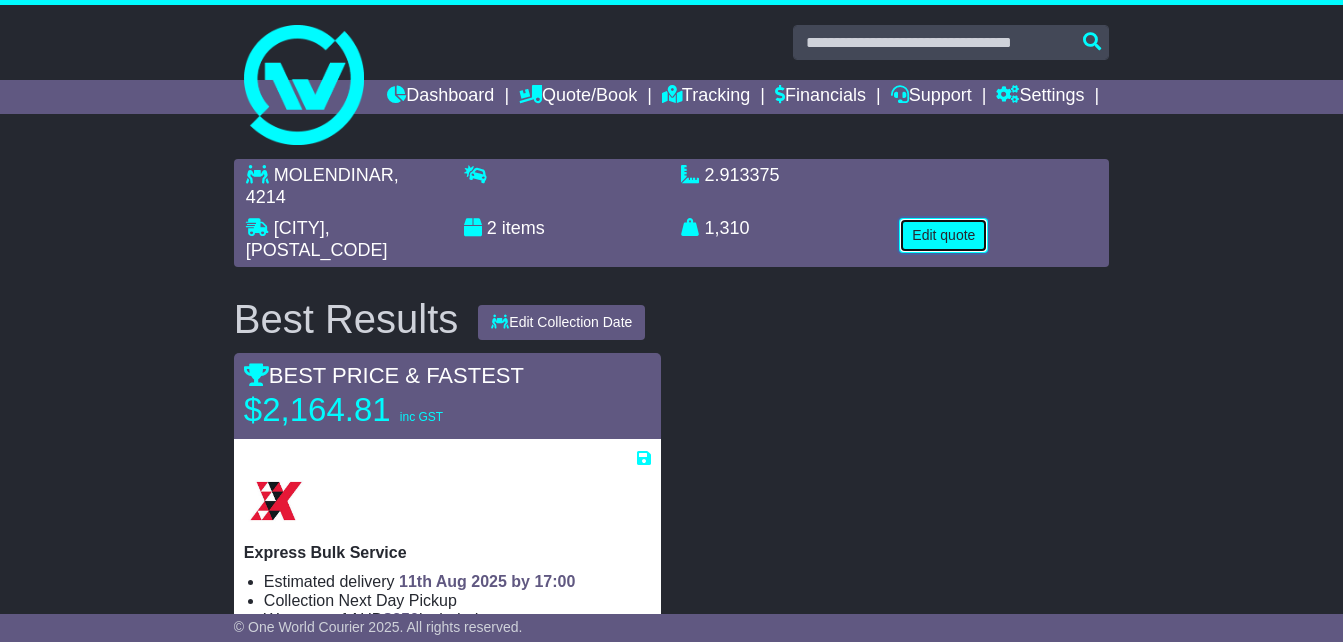 click on "Edit quote" at bounding box center [943, 235] 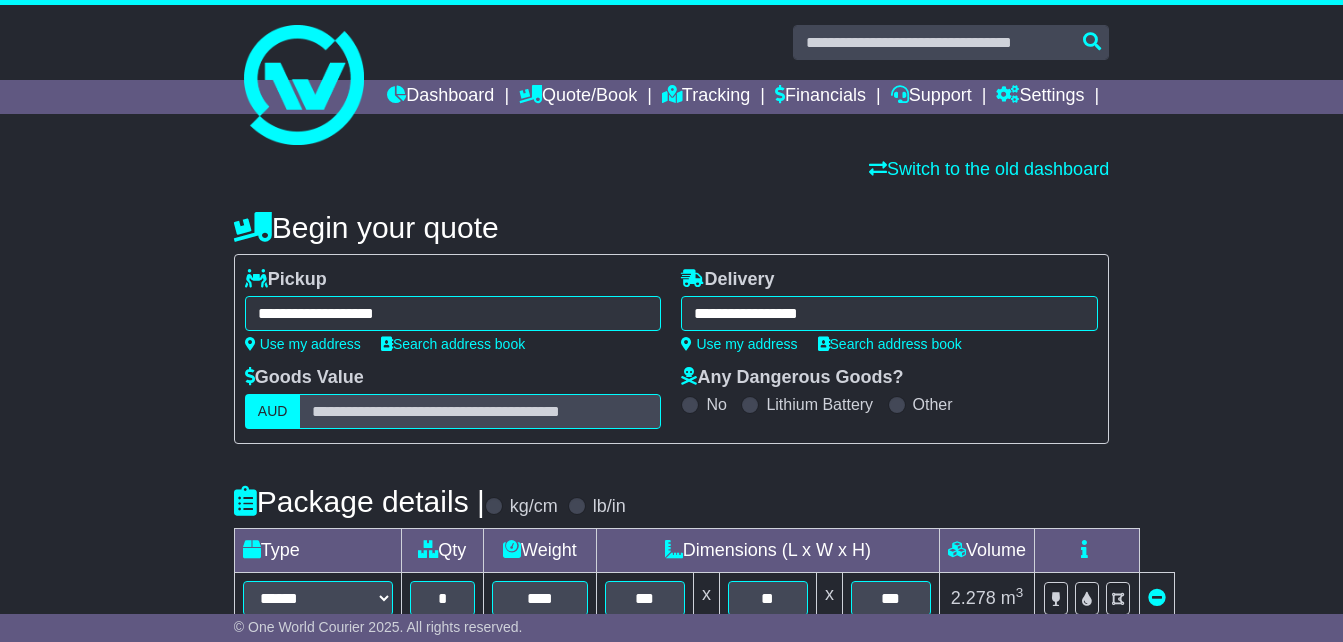 click on "**********" at bounding box center (889, 313) 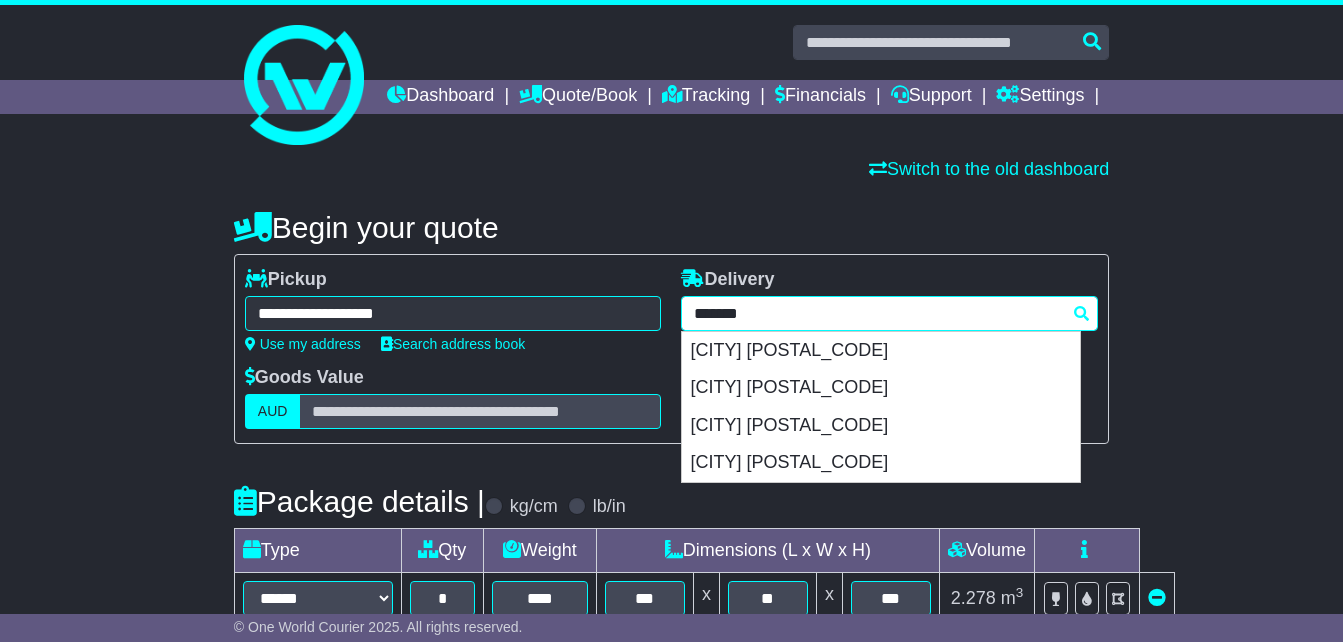 drag, startPoint x: 858, startPoint y: 340, endPoint x: 409, endPoint y: 352, distance: 449.16034 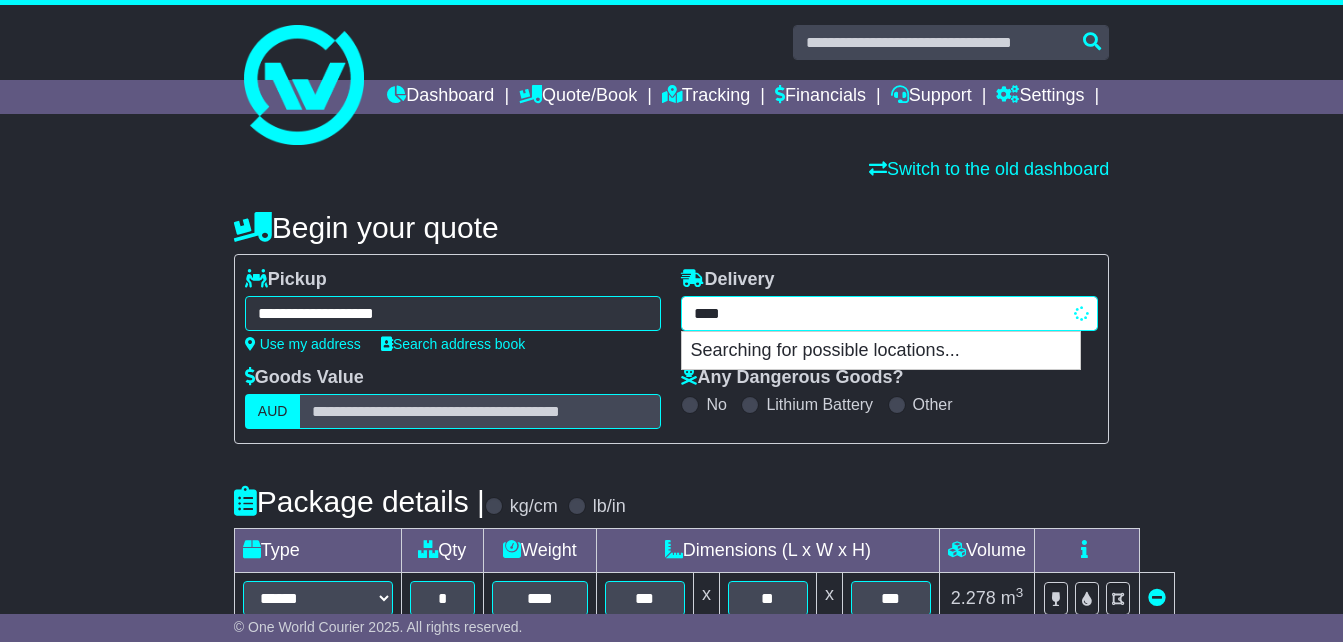 type on "*****" 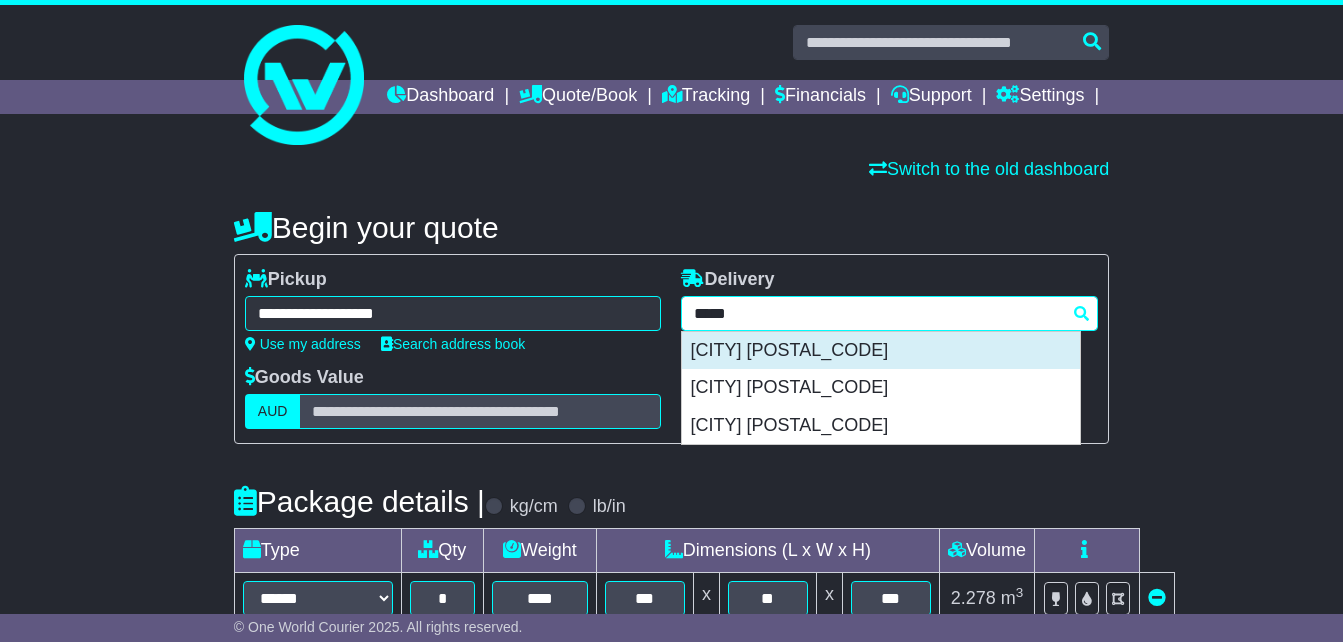 click on "[CITY] [POSTAL_CODE]" at bounding box center (881, 351) 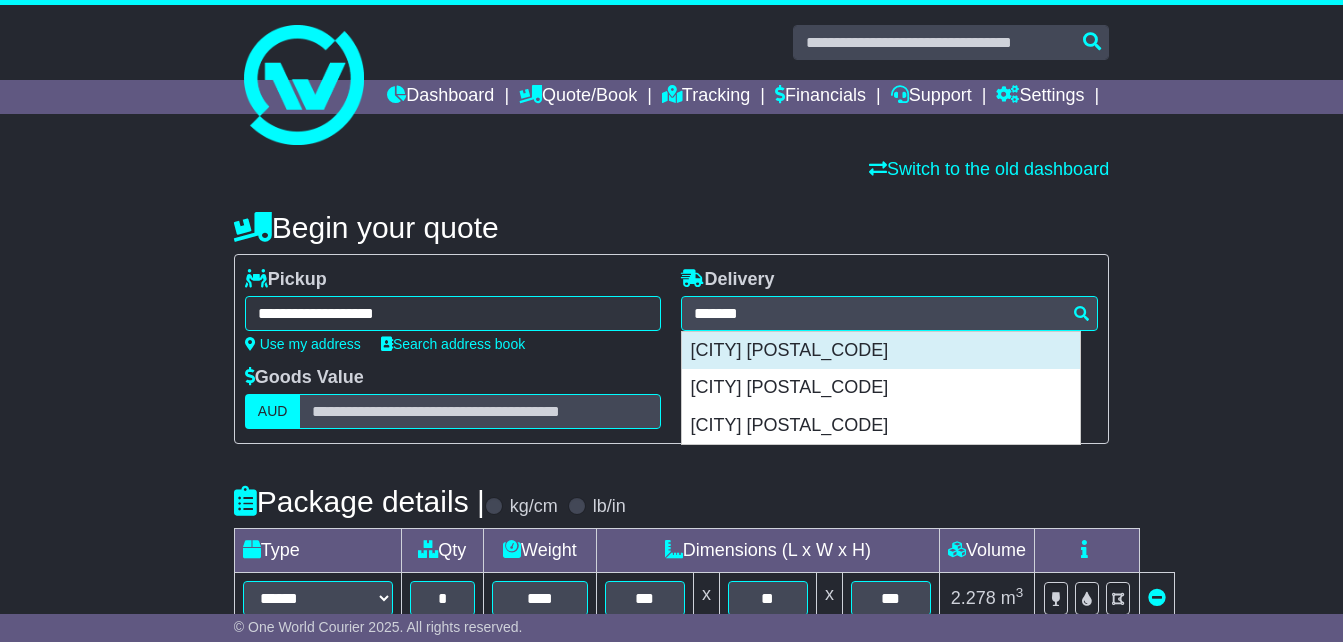 type on "**********" 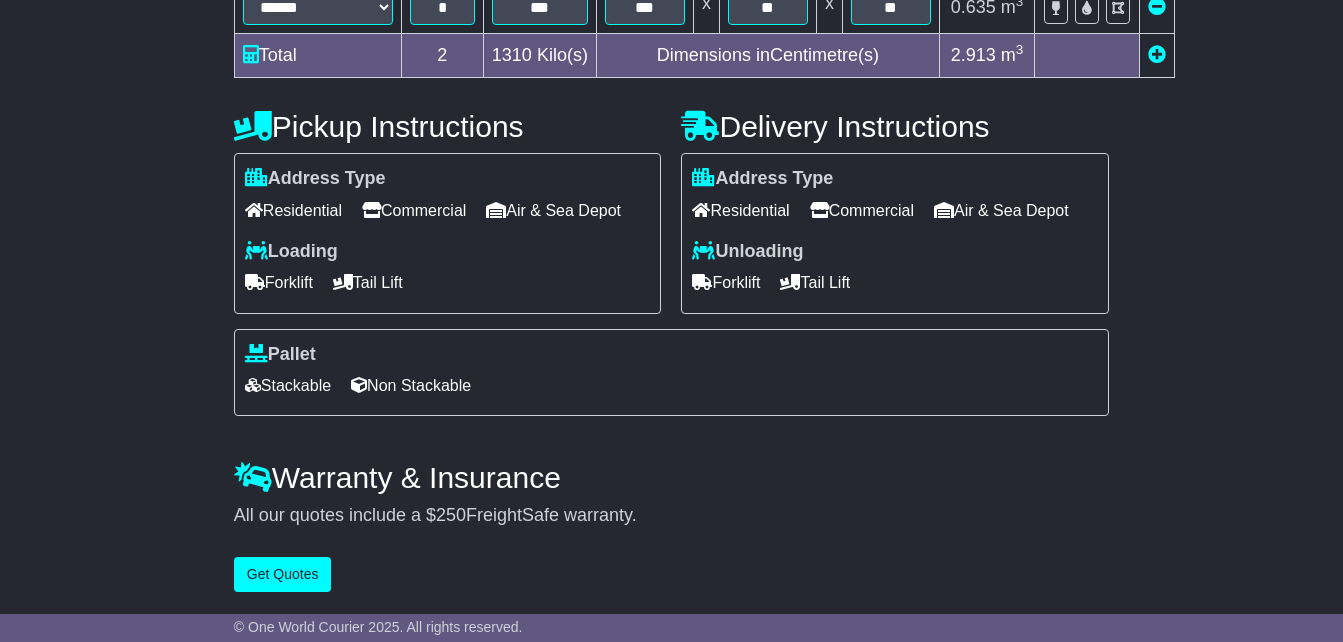 scroll, scrollTop: 714, scrollLeft: 0, axis: vertical 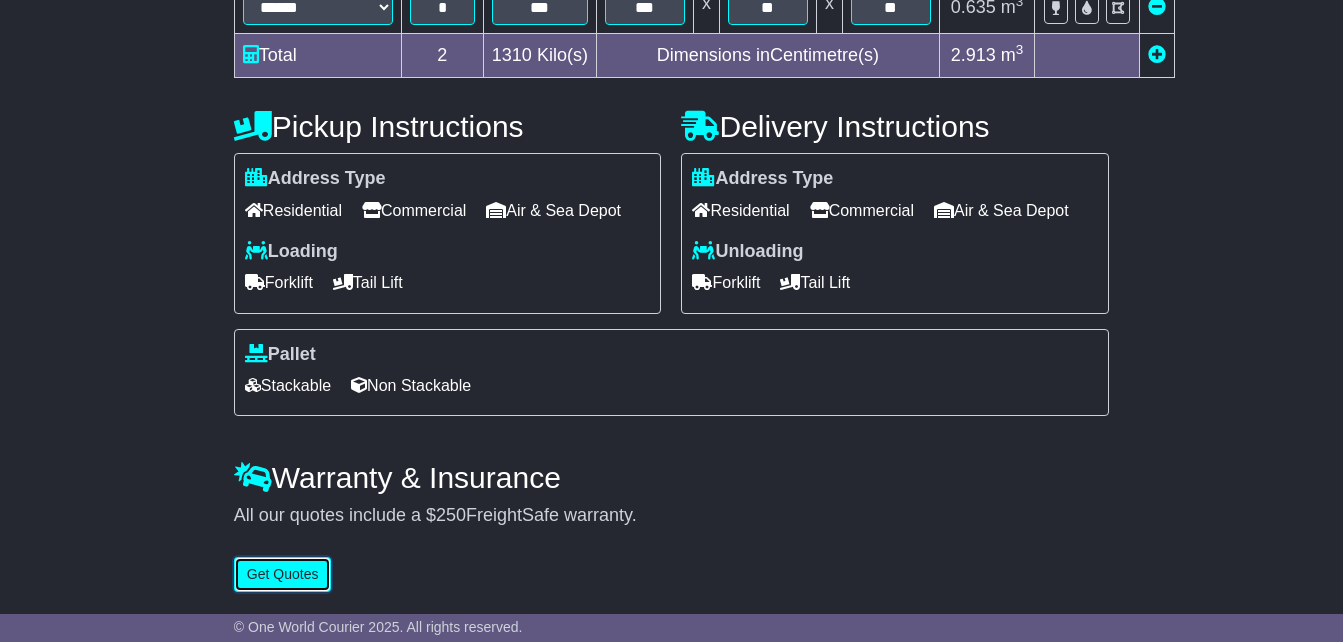 click on "Get Quotes" at bounding box center (283, 574) 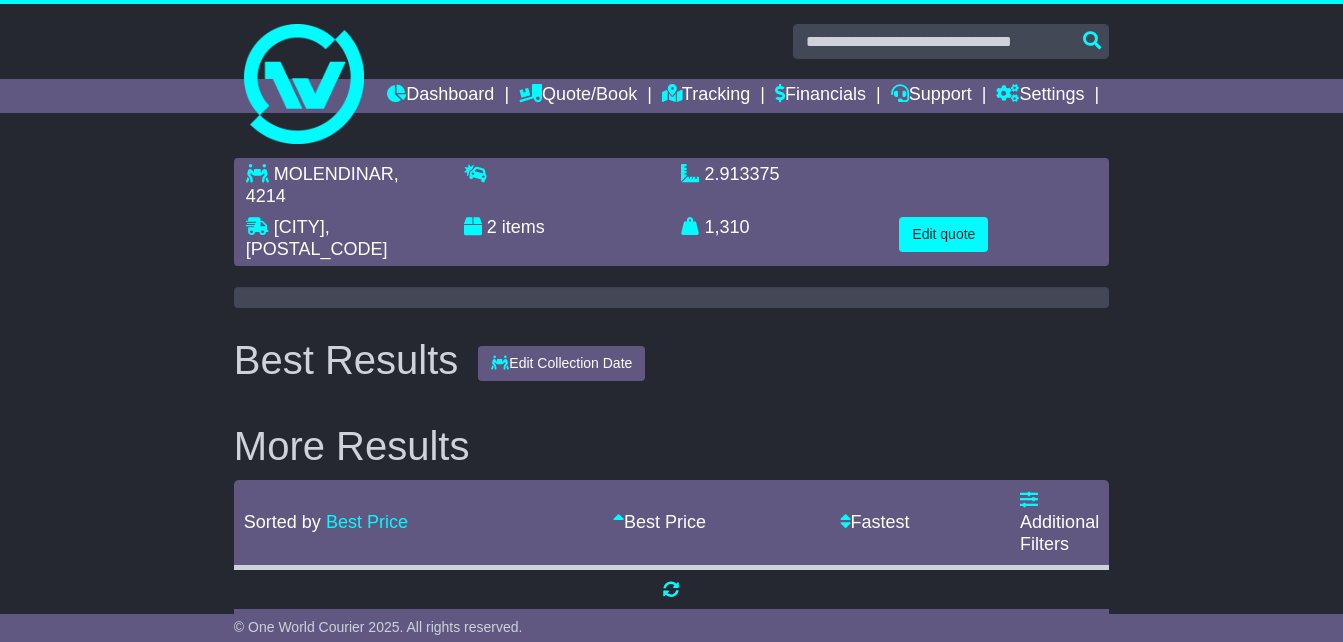 scroll, scrollTop: 0, scrollLeft: 0, axis: both 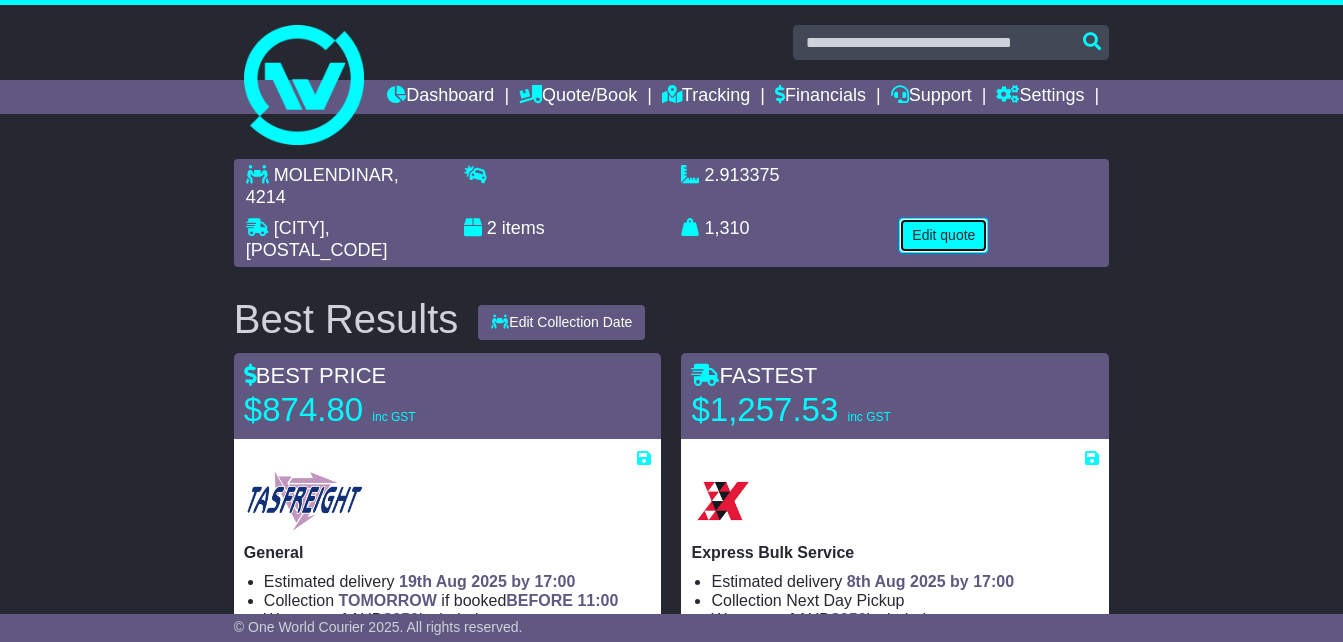 click on "Edit quote" at bounding box center [943, 235] 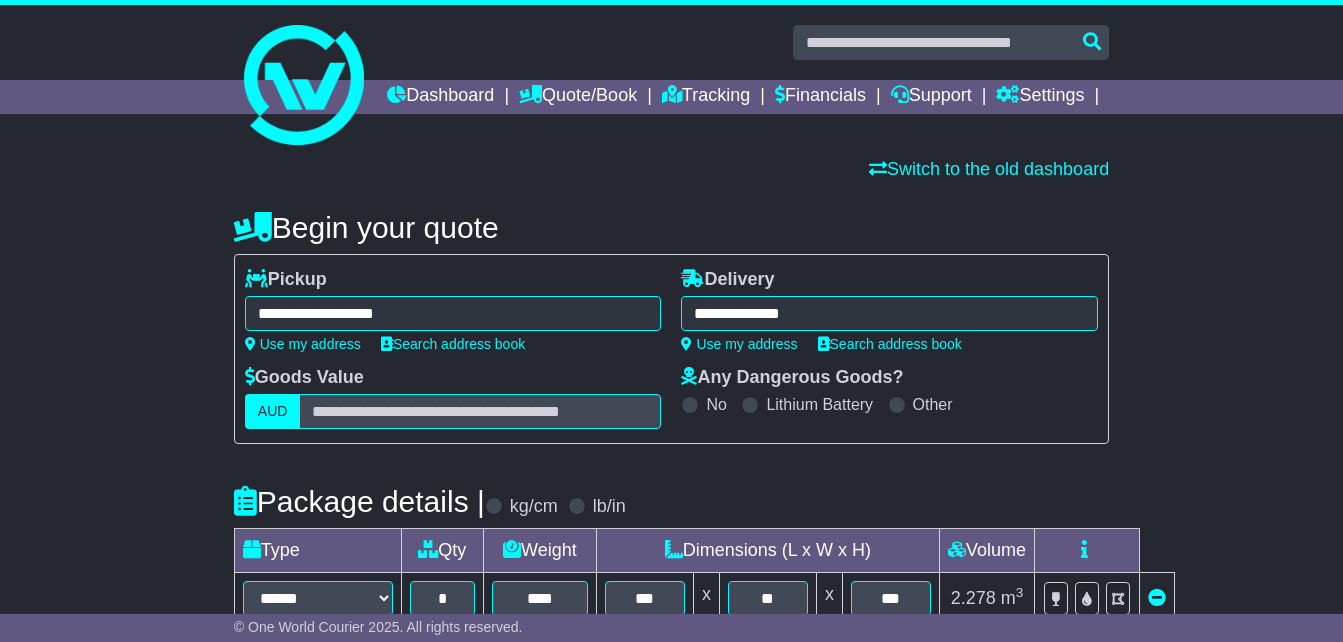 drag, startPoint x: 746, startPoint y: 339, endPoint x: 757, endPoint y: 343, distance: 11.7046995 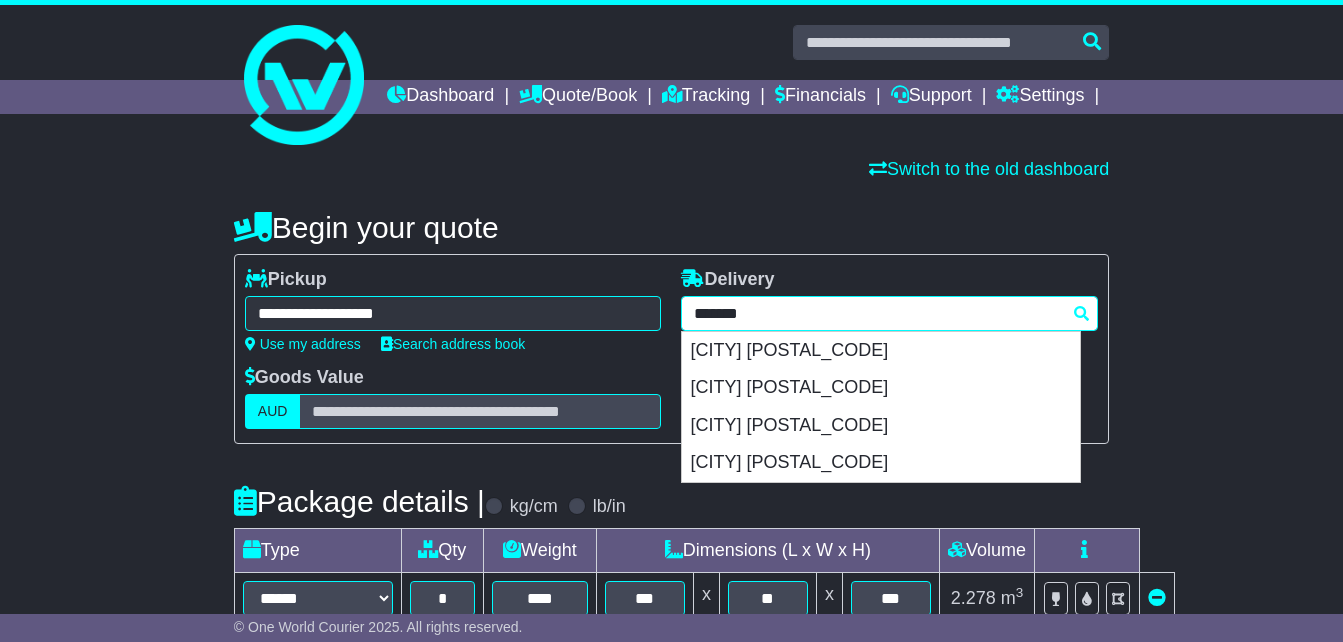 drag, startPoint x: 836, startPoint y: 344, endPoint x: 405, endPoint y: 287, distance: 434.7528 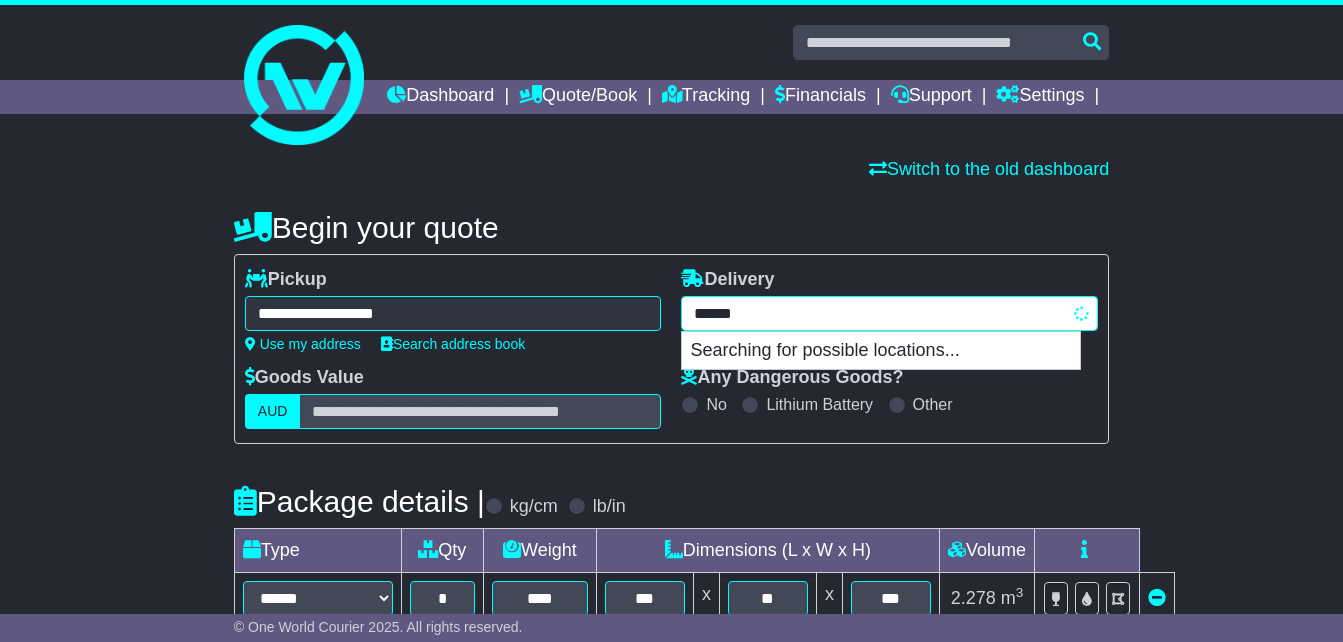 type on "*******" 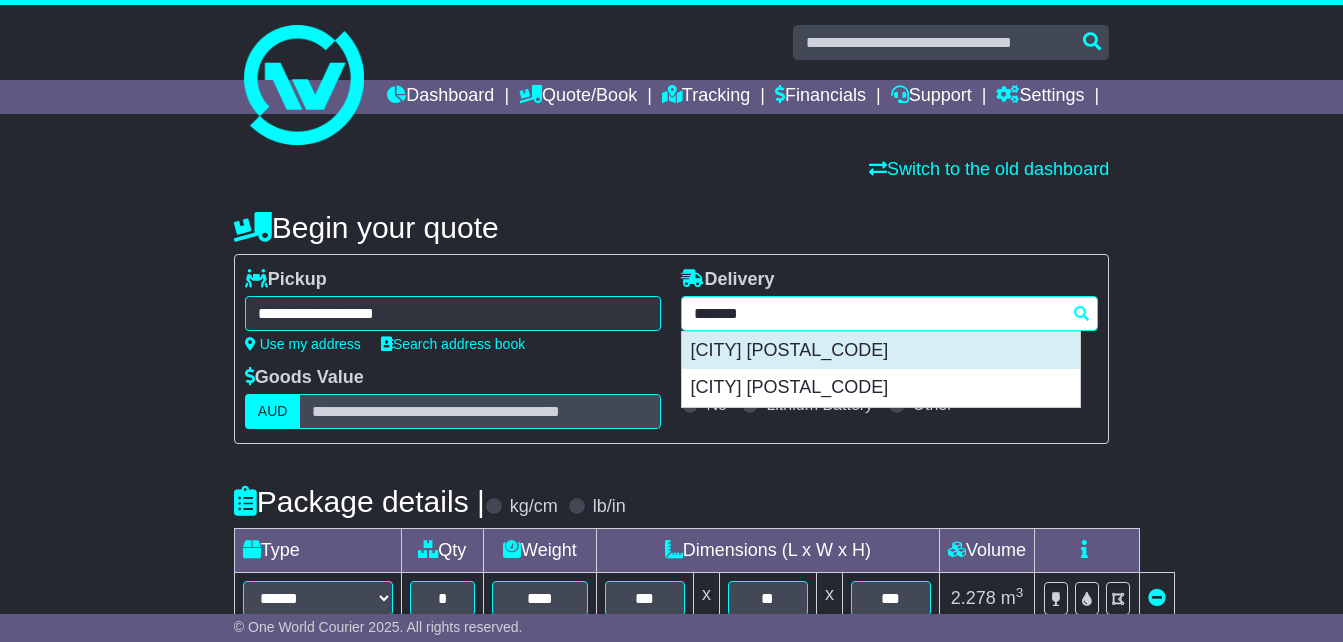 click on "[CITY] [POSTAL_CODE]" at bounding box center [881, 351] 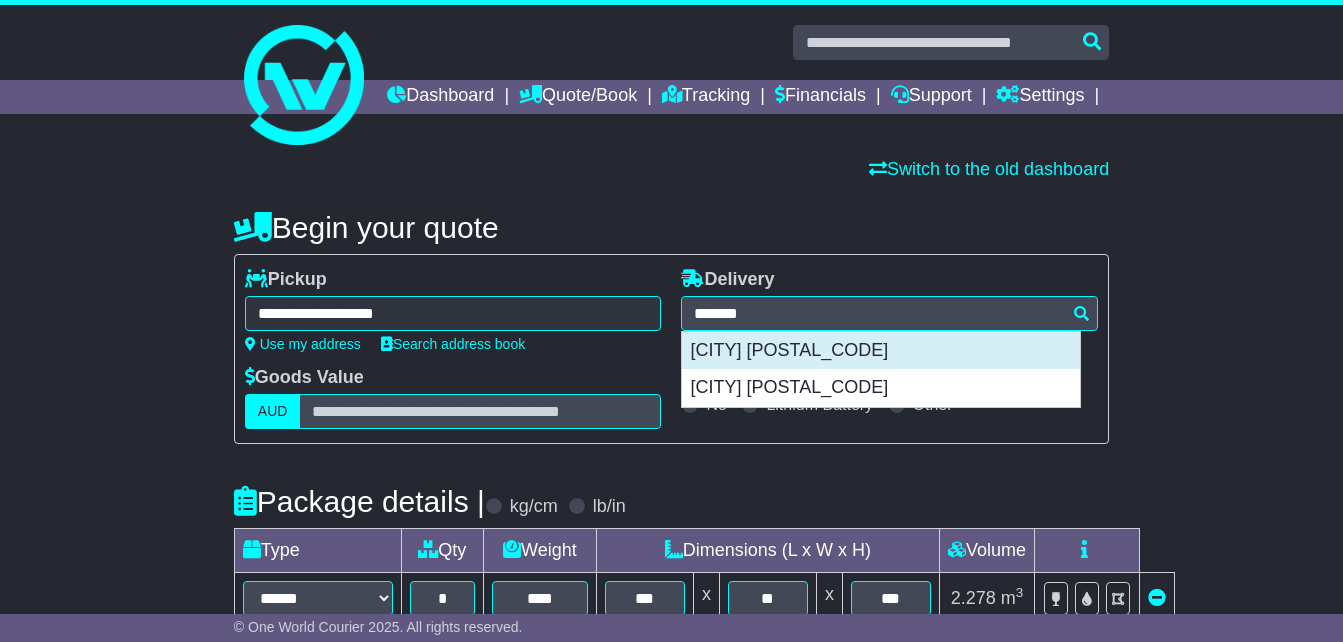 type on "**********" 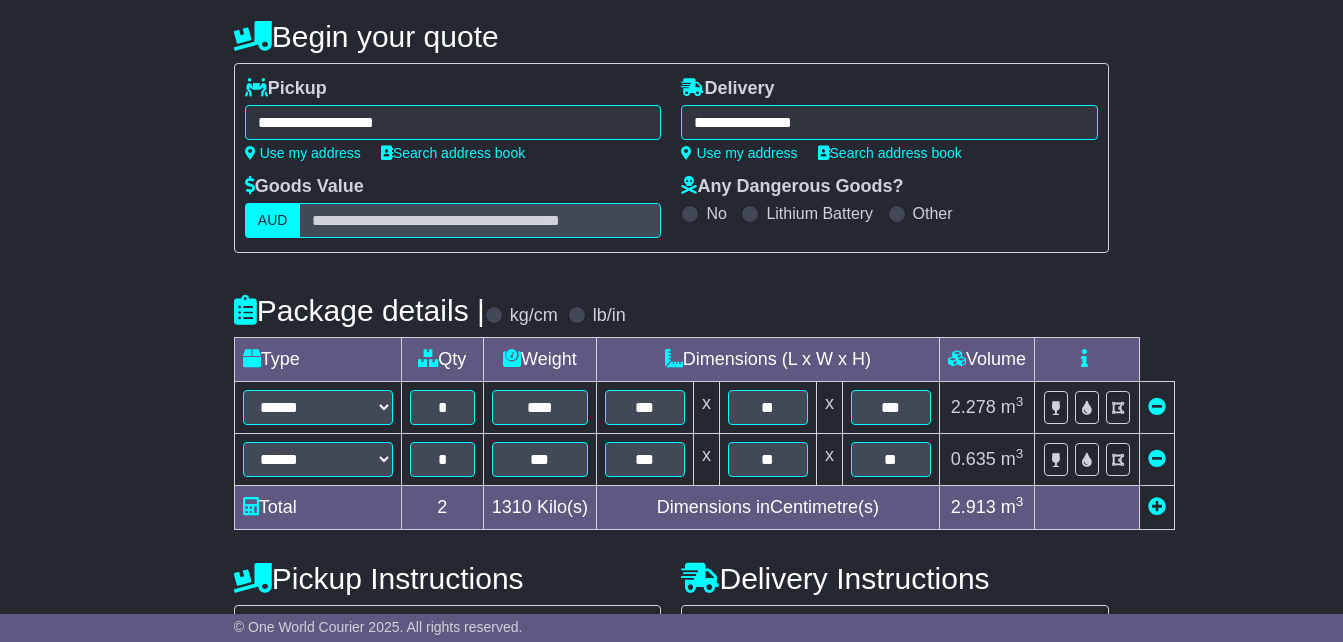scroll, scrollTop: 300, scrollLeft: 0, axis: vertical 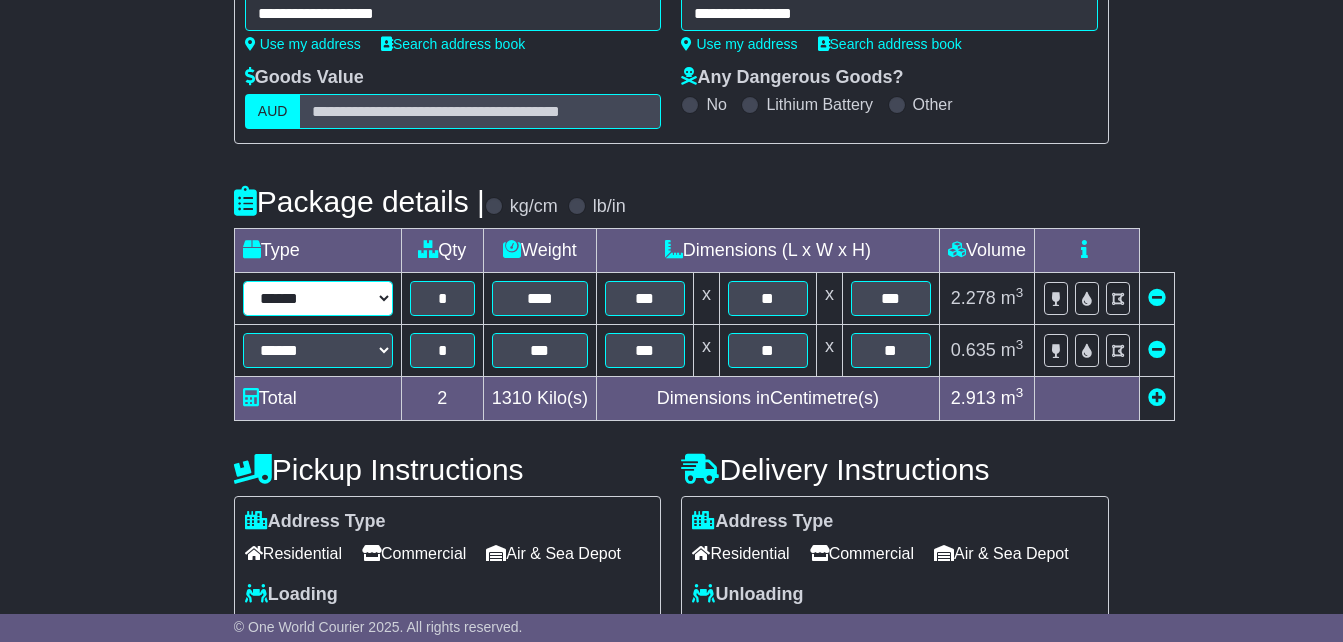 click on "**********" at bounding box center [318, 298] 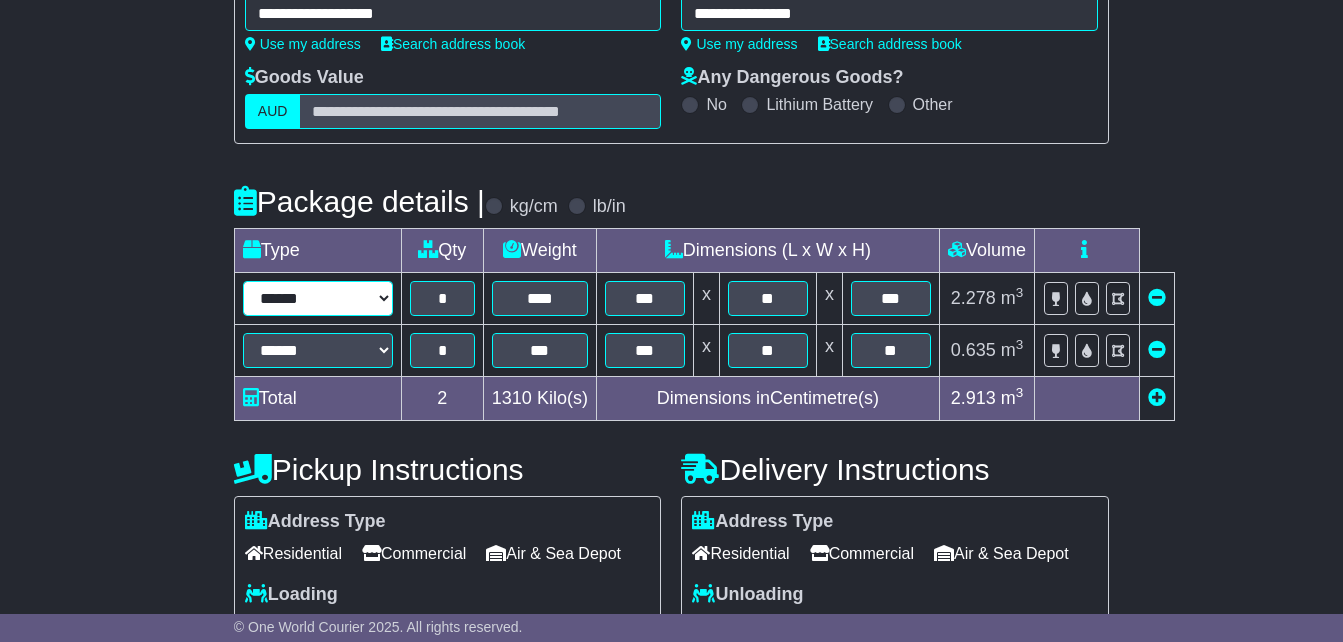 select on "*****" 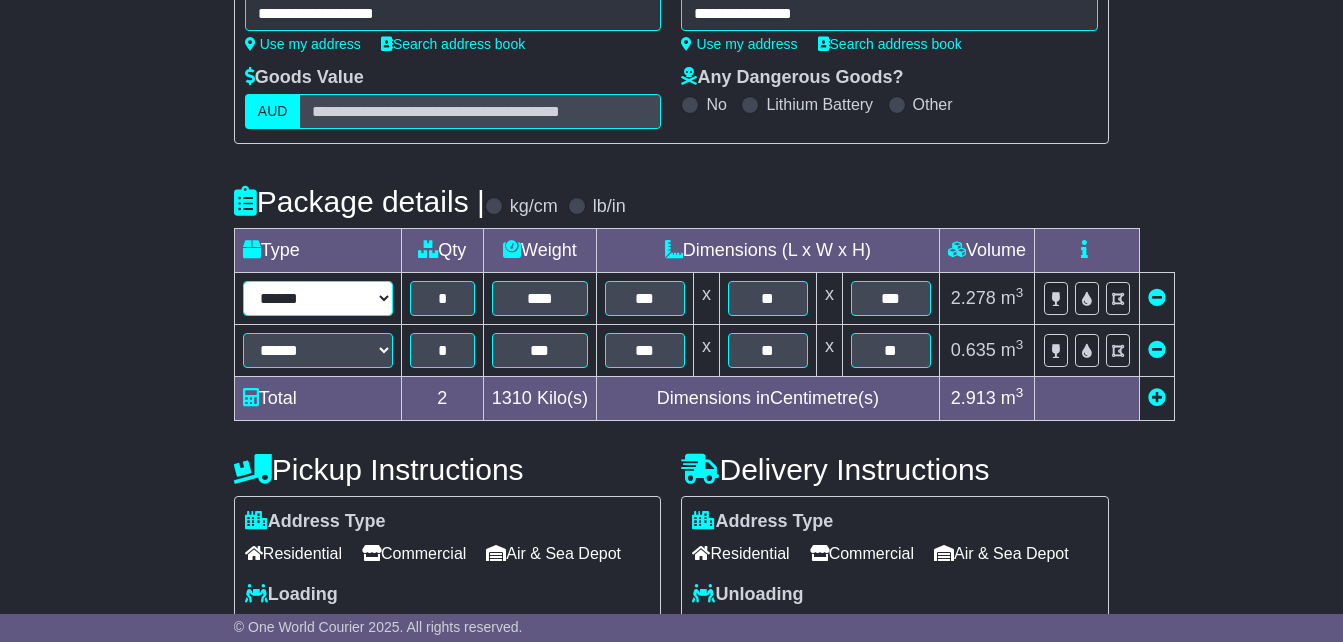 type on "***" 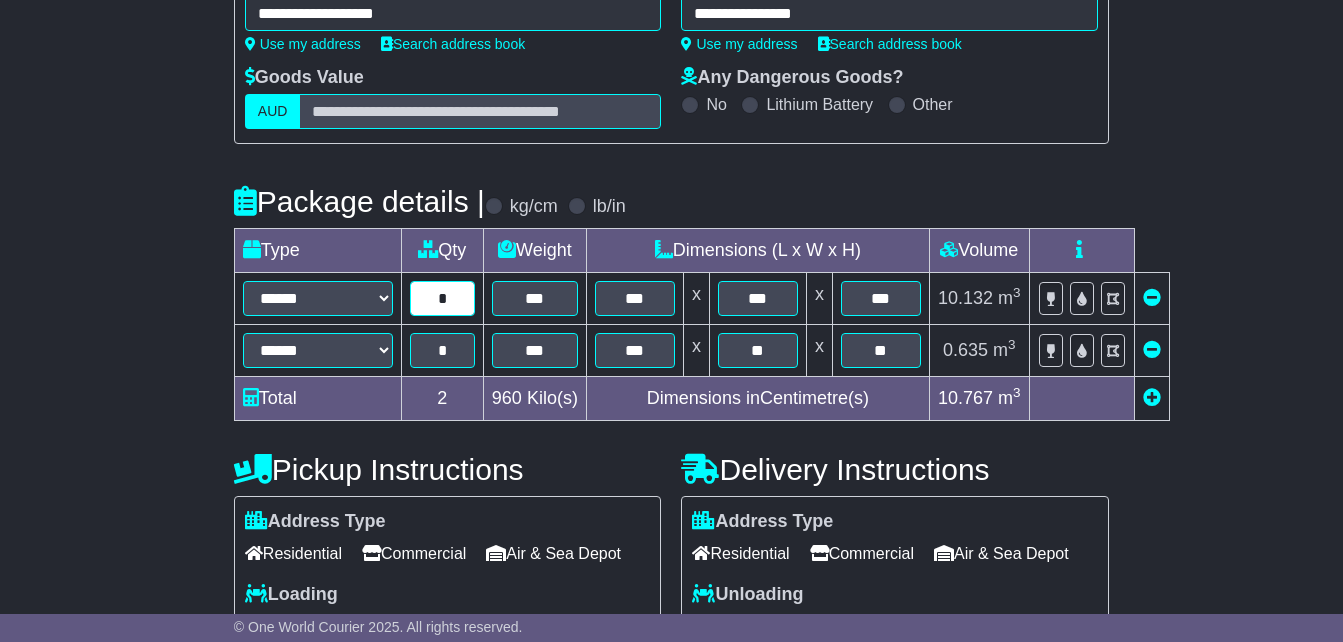 drag, startPoint x: 453, startPoint y: 322, endPoint x: 382, endPoint y: 322, distance: 71 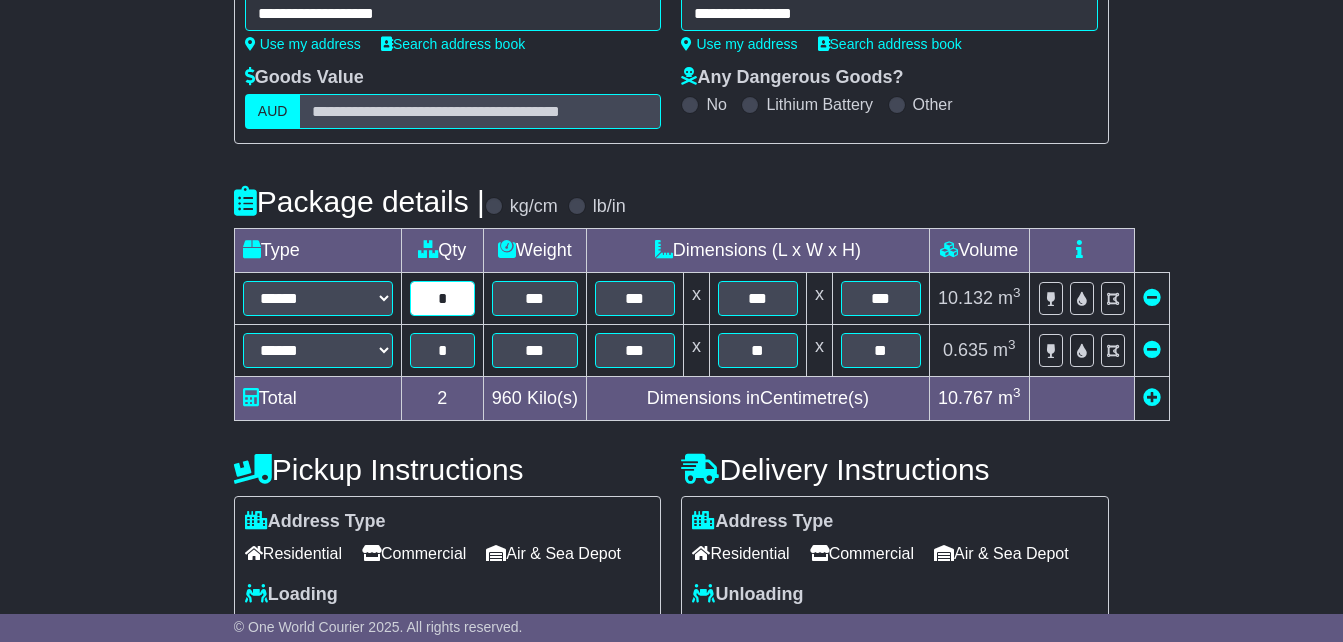 type on "*" 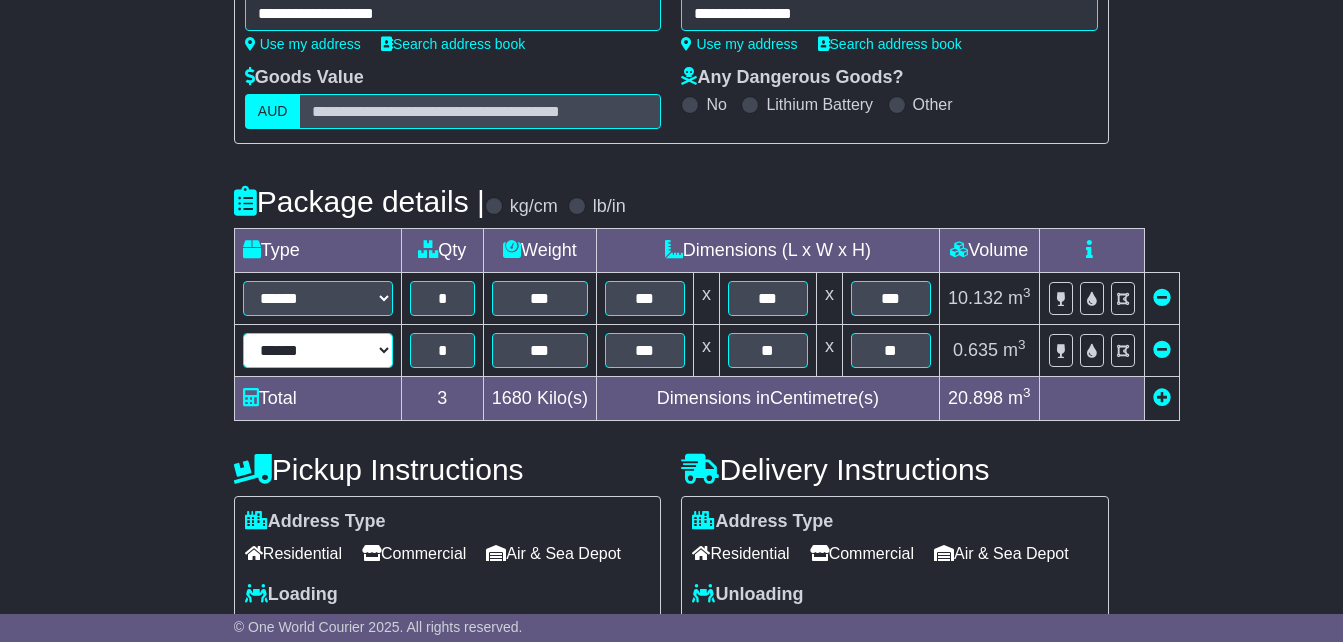 click on "**********" at bounding box center (318, 350) 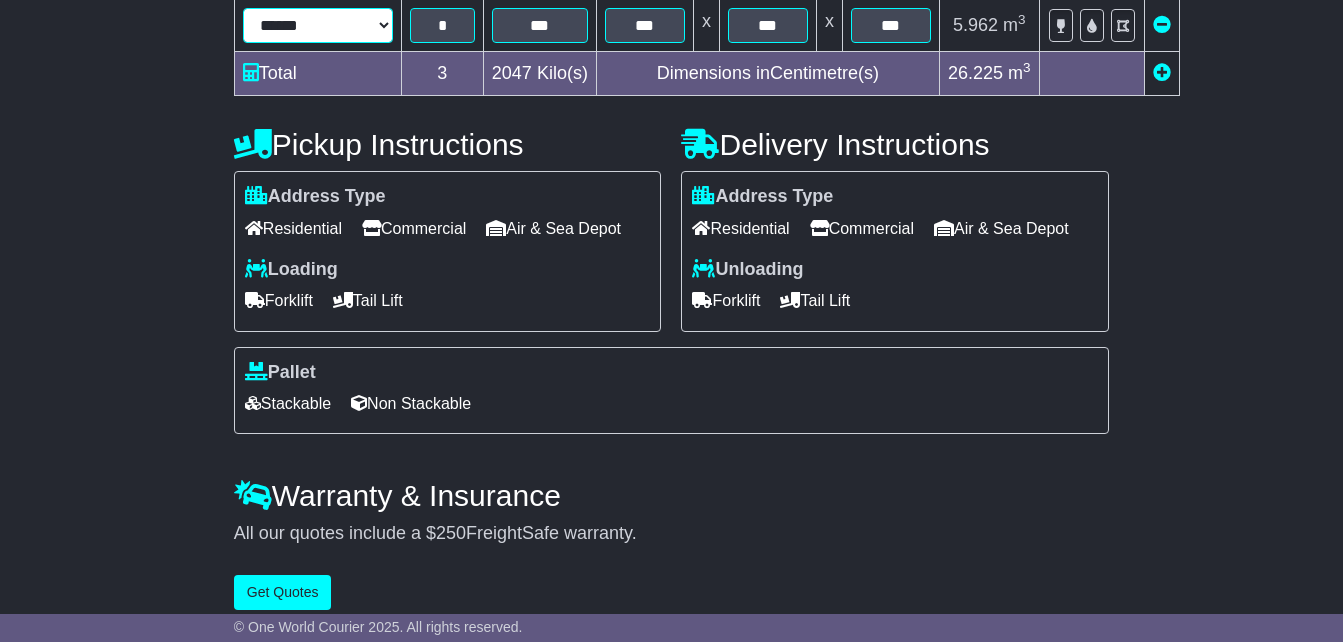 scroll, scrollTop: 700, scrollLeft: 0, axis: vertical 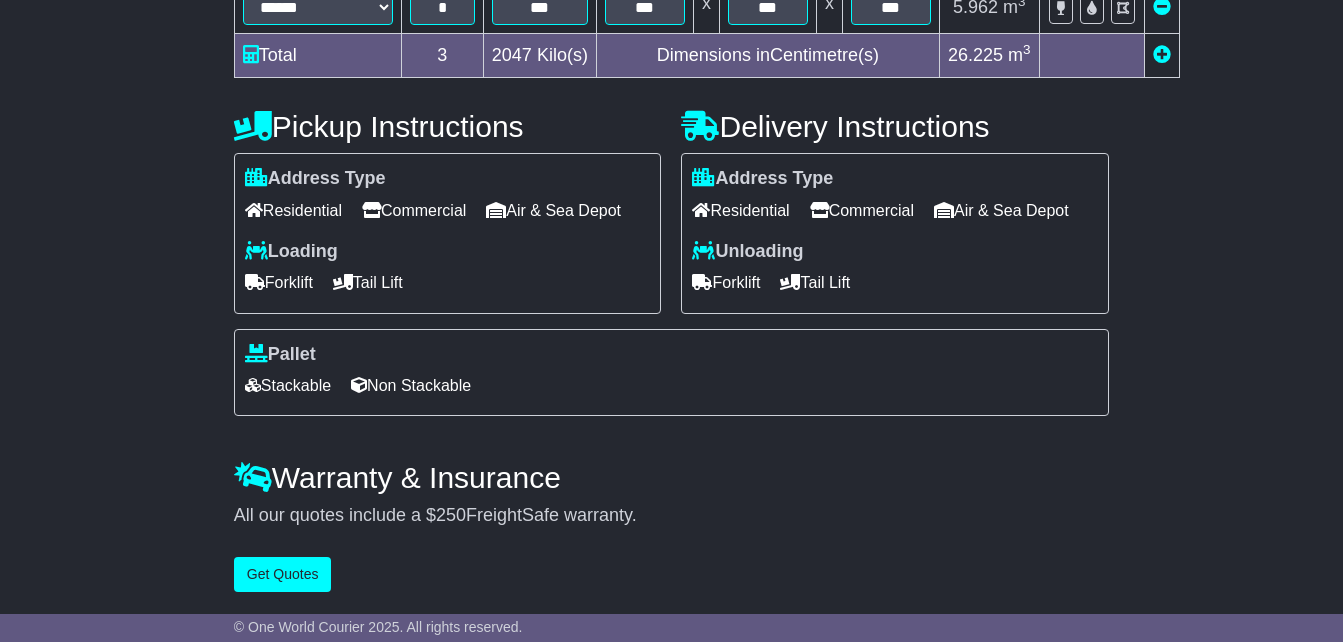 click on "Commercial" at bounding box center [862, 210] 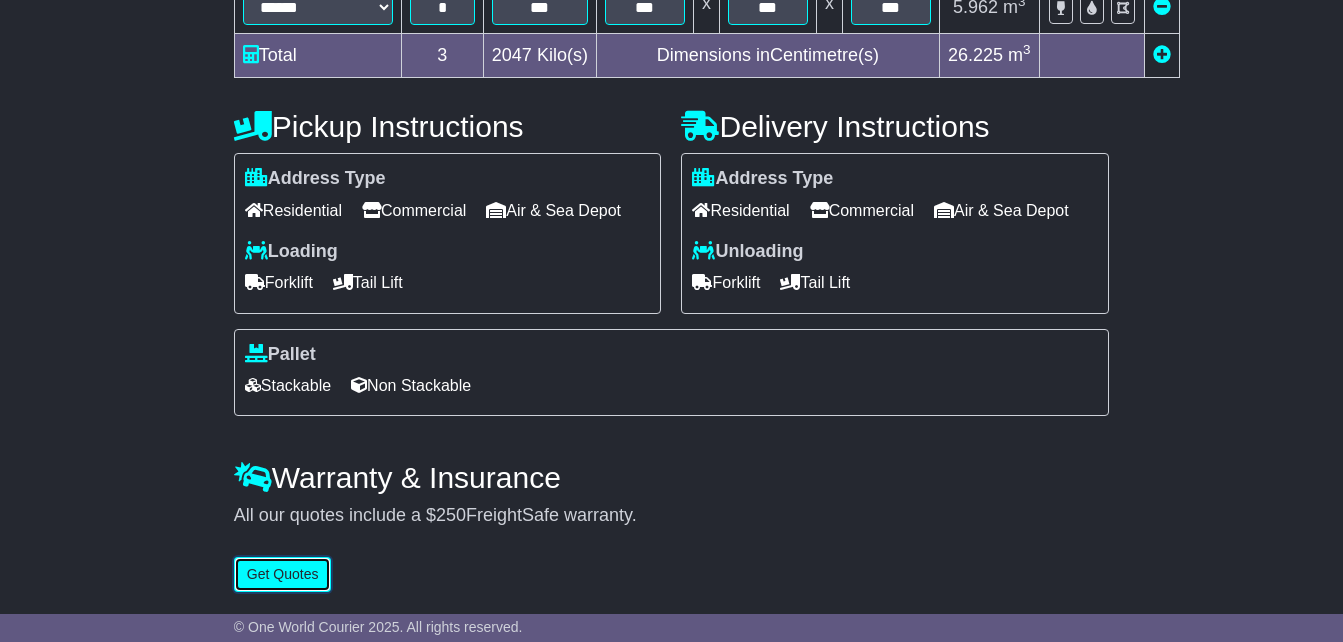 click on "Get Quotes" at bounding box center (283, 574) 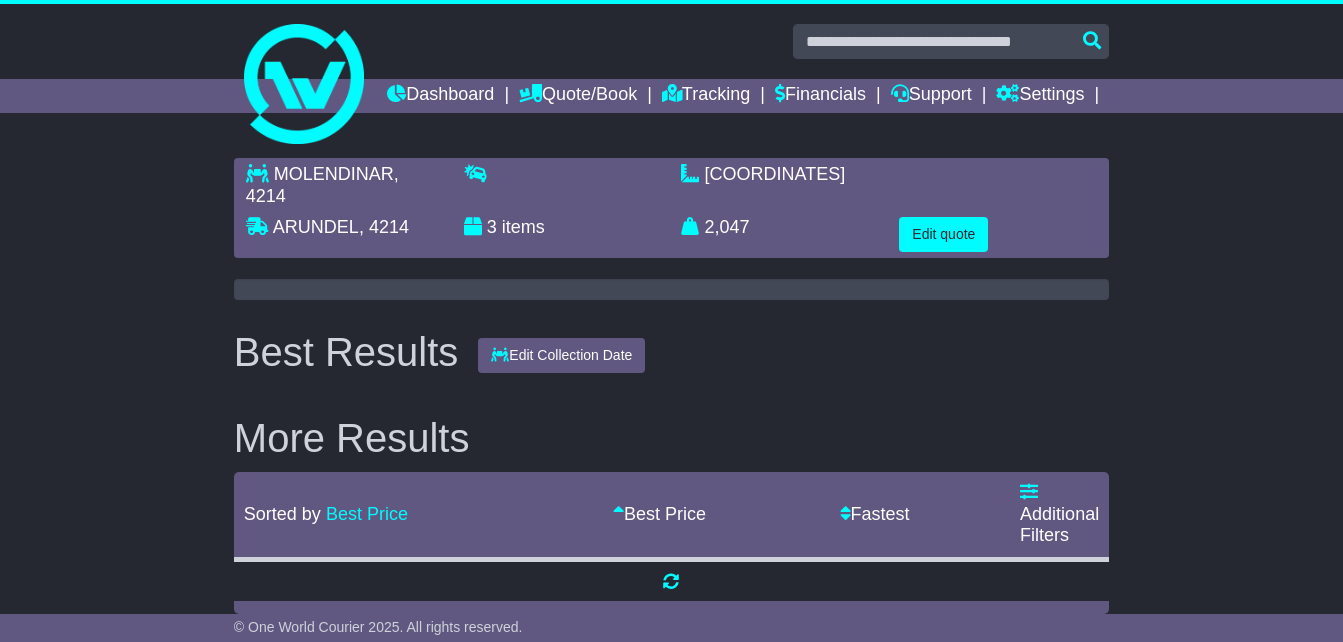 scroll, scrollTop: 0, scrollLeft: 0, axis: both 